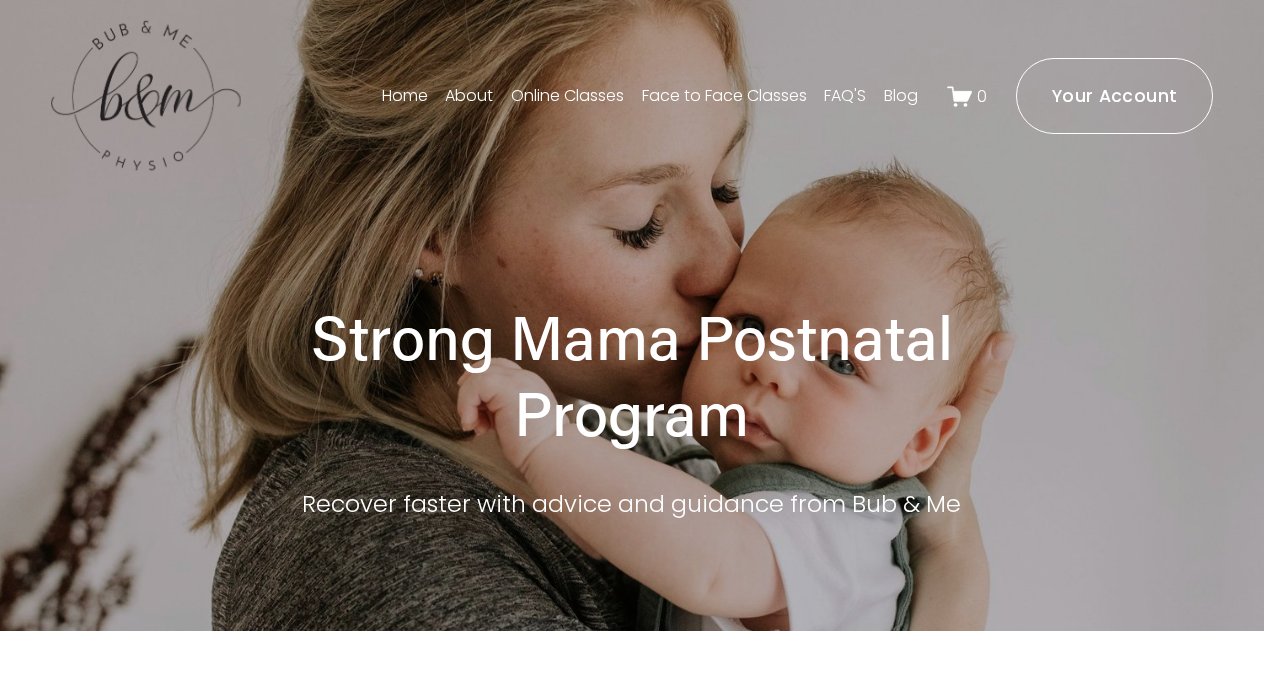 scroll, scrollTop: 0, scrollLeft: 0, axis: both 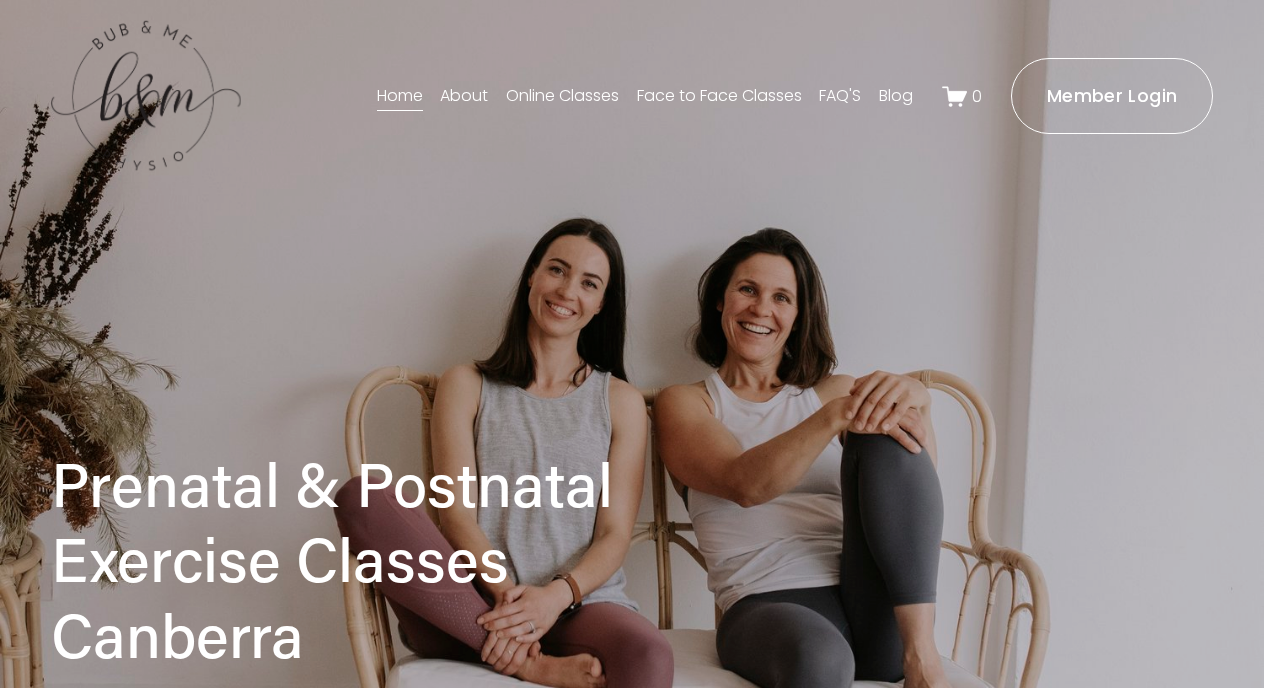 click on "Member Login" at bounding box center (1112, 96) 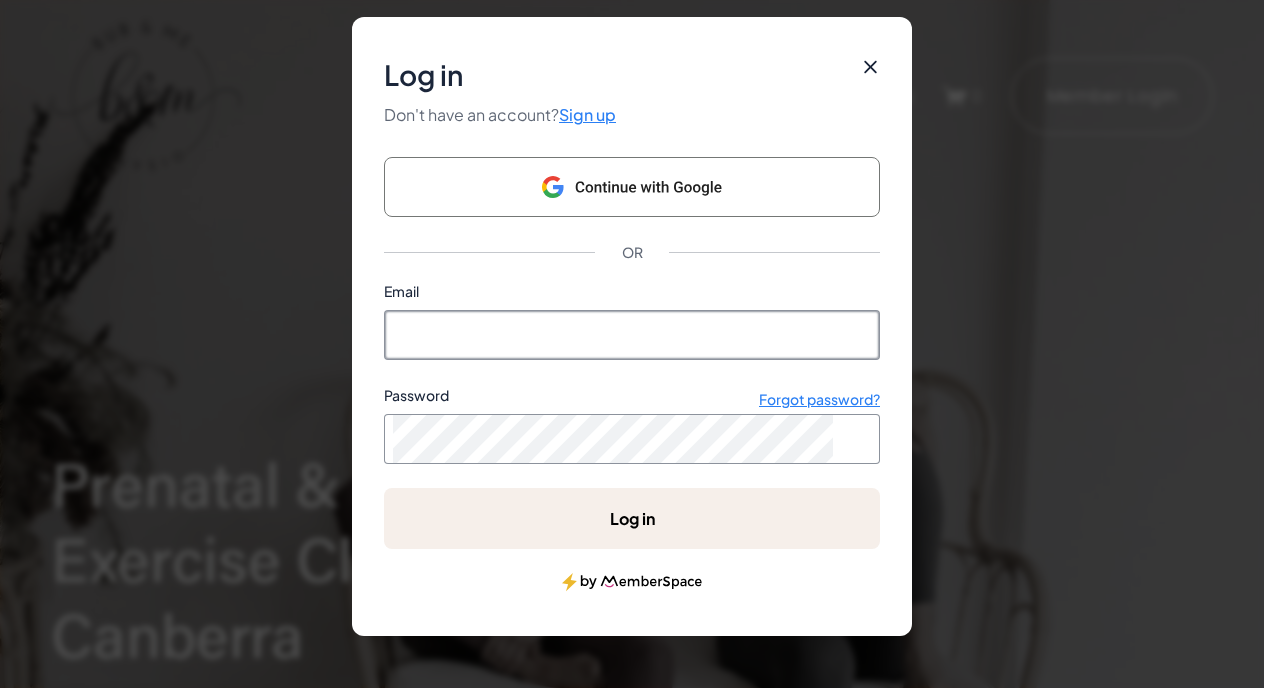 type on "[EMAIL]" 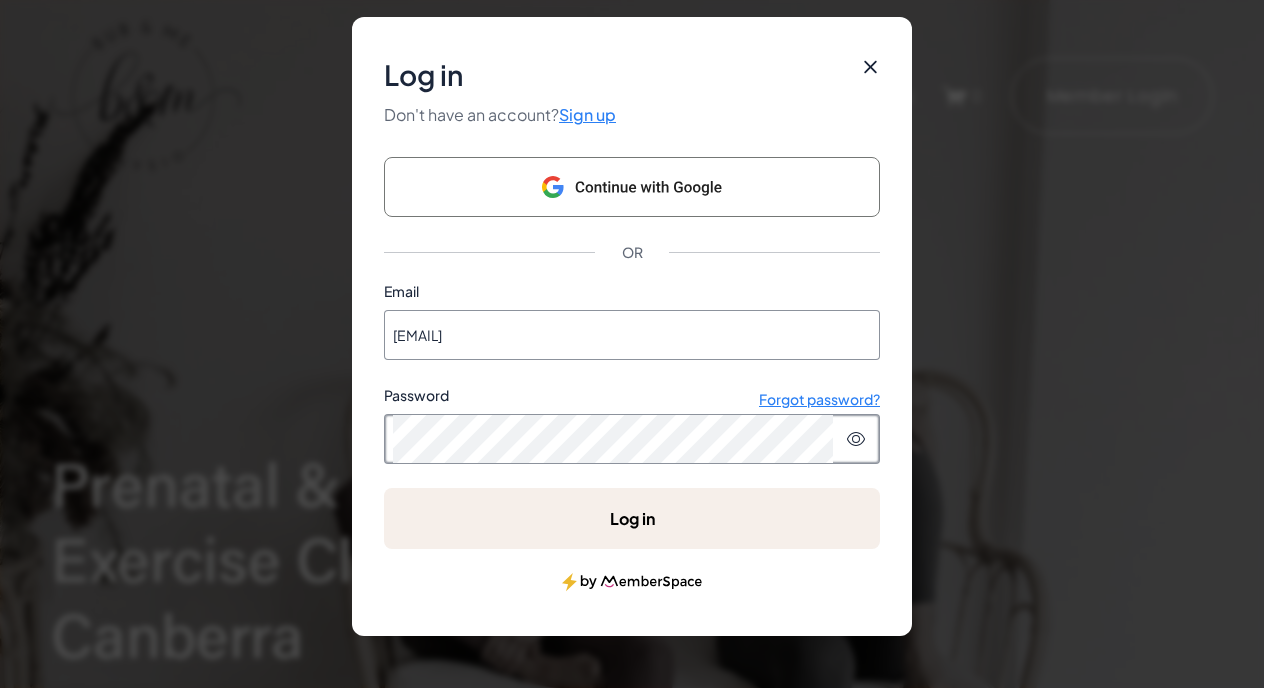 click at bounding box center (384, 549) 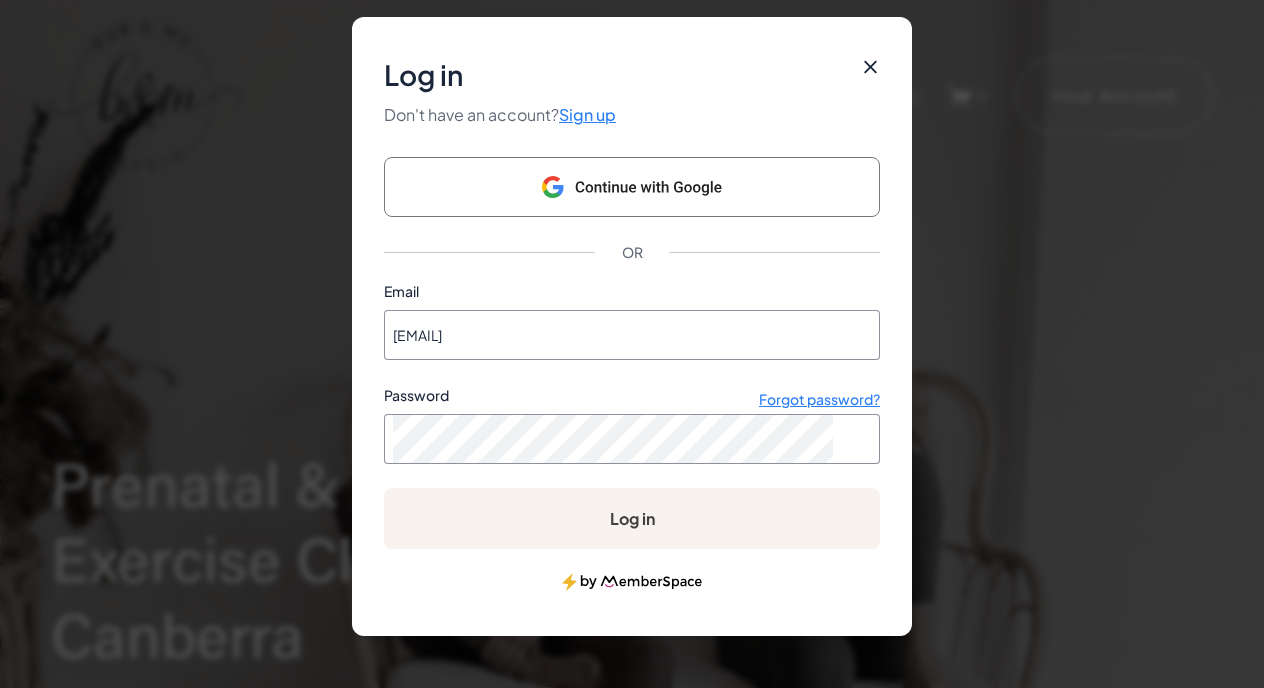 click on "Log in" at bounding box center (632, 518) 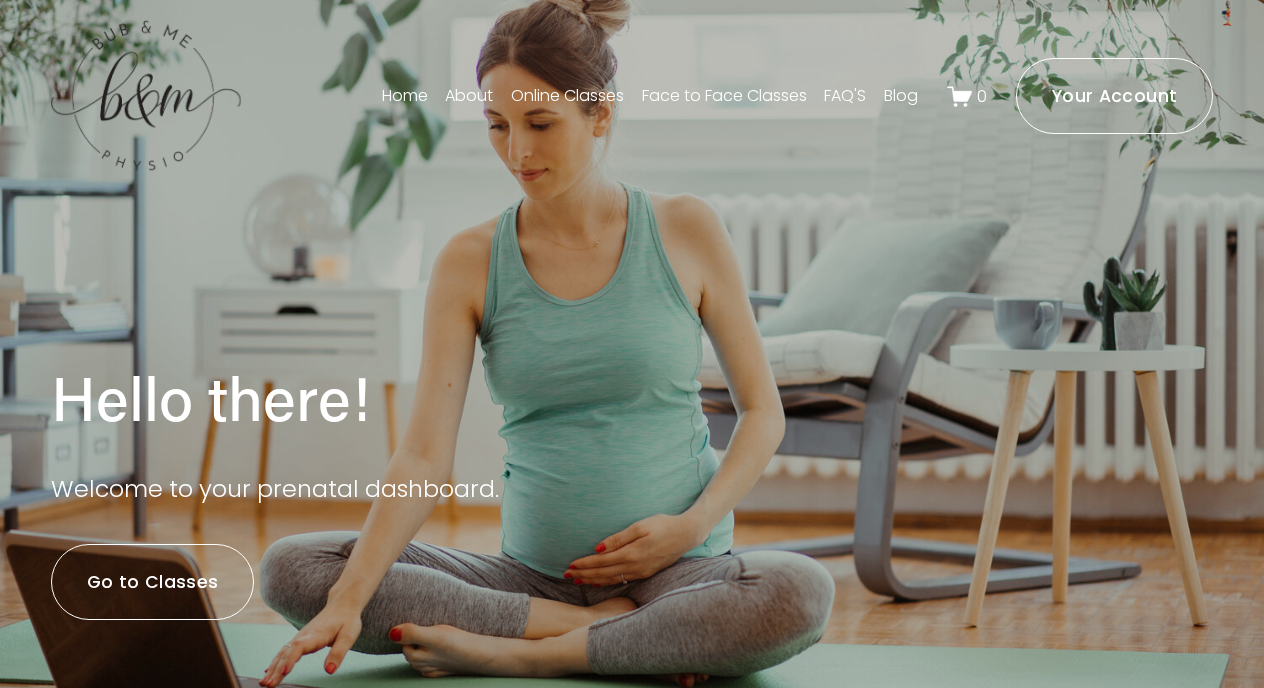 scroll, scrollTop: 0, scrollLeft: 0, axis: both 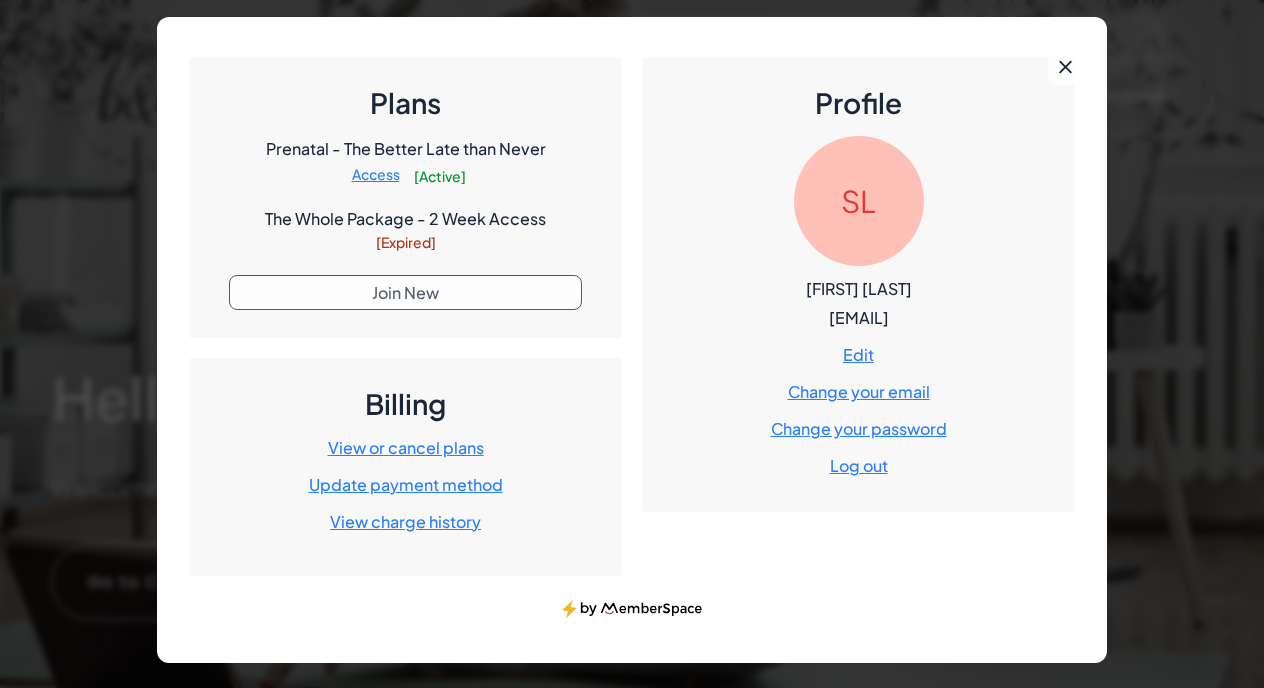 click on "Join New" 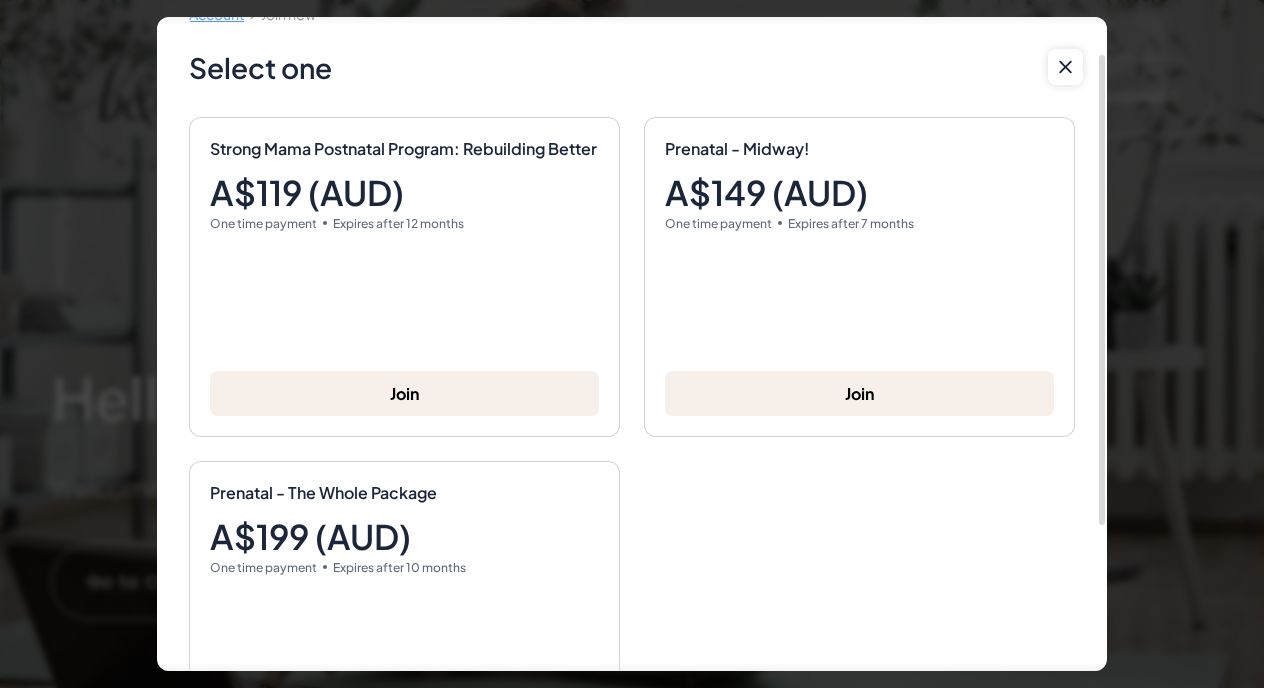 scroll, scrollTop: 104, scrollLeft: 0, axis: vertical 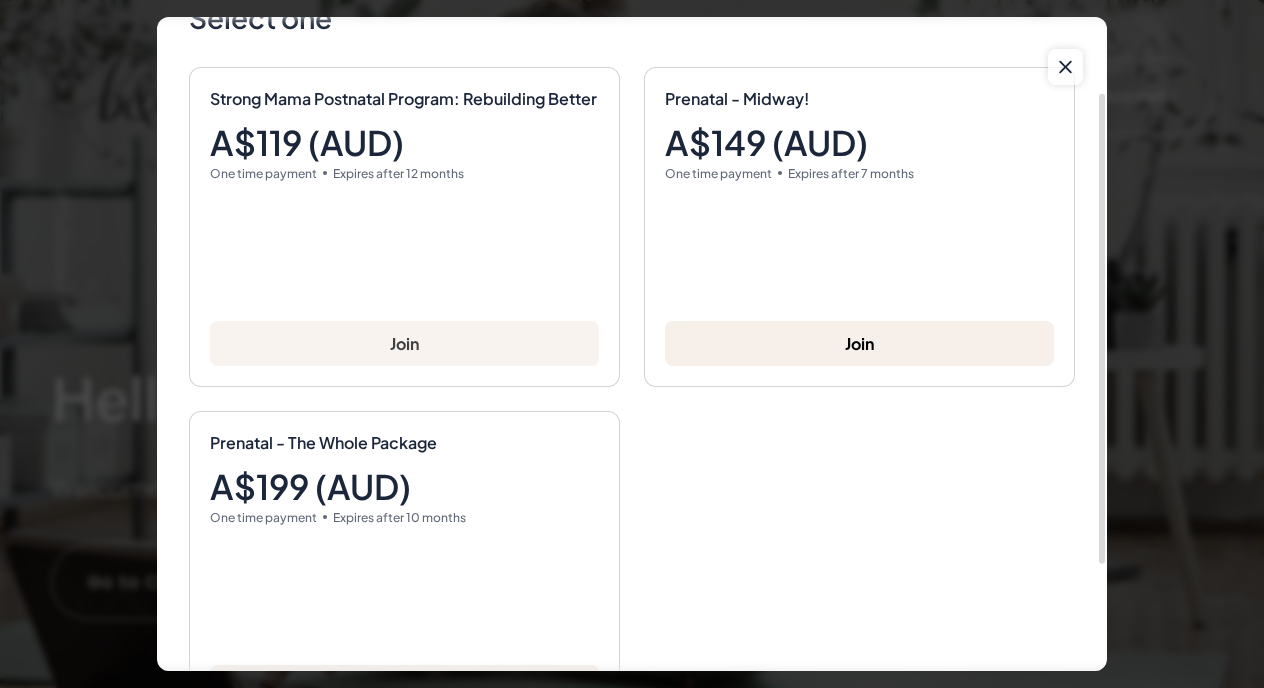 click on "Join" 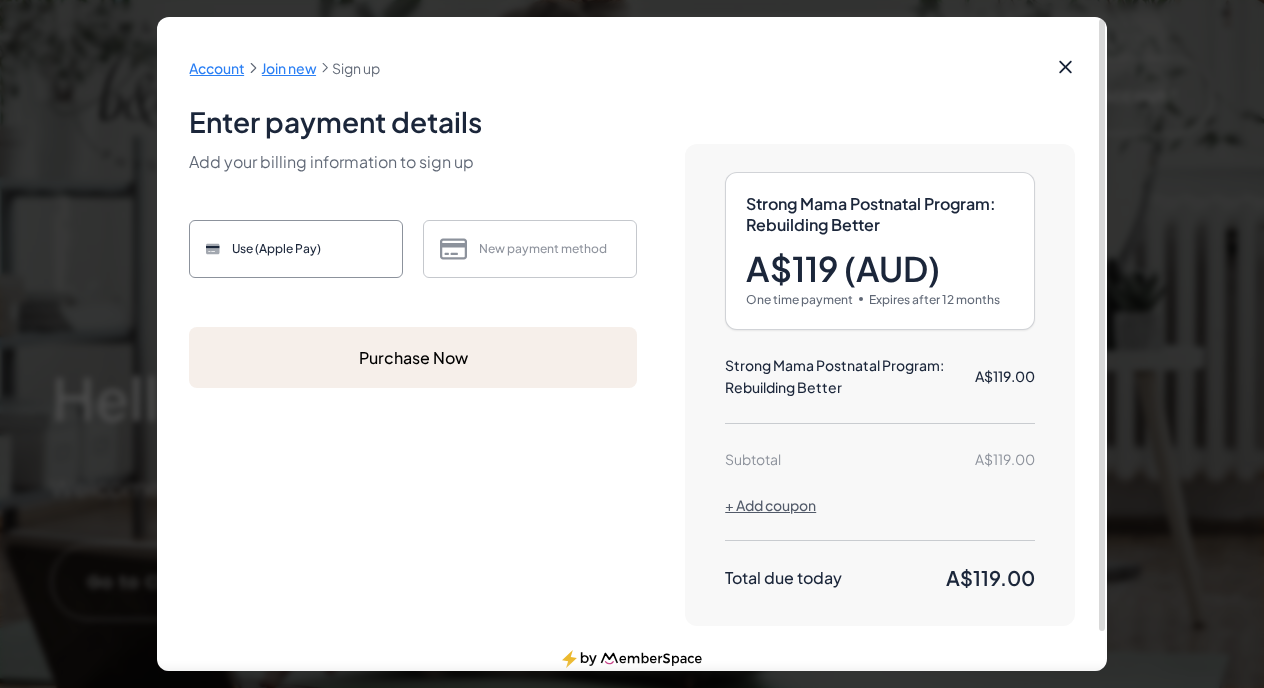 click on "+ Add coupon" 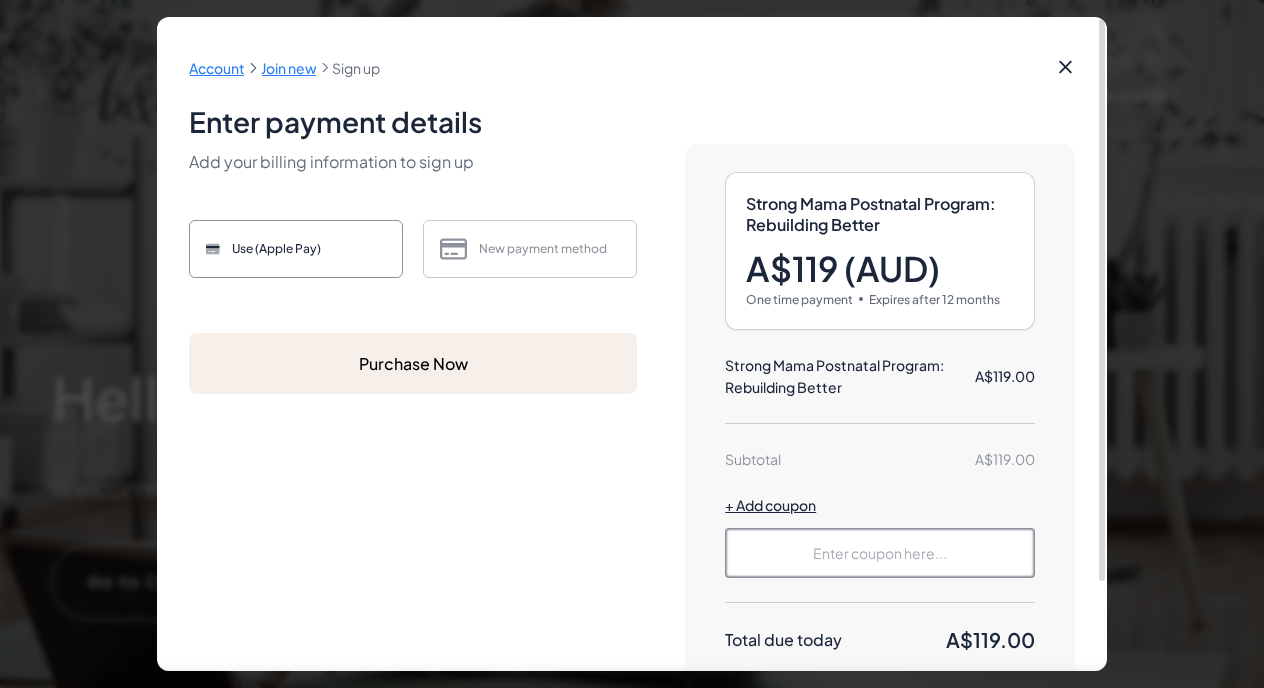 click at bounding box center [880, 553] 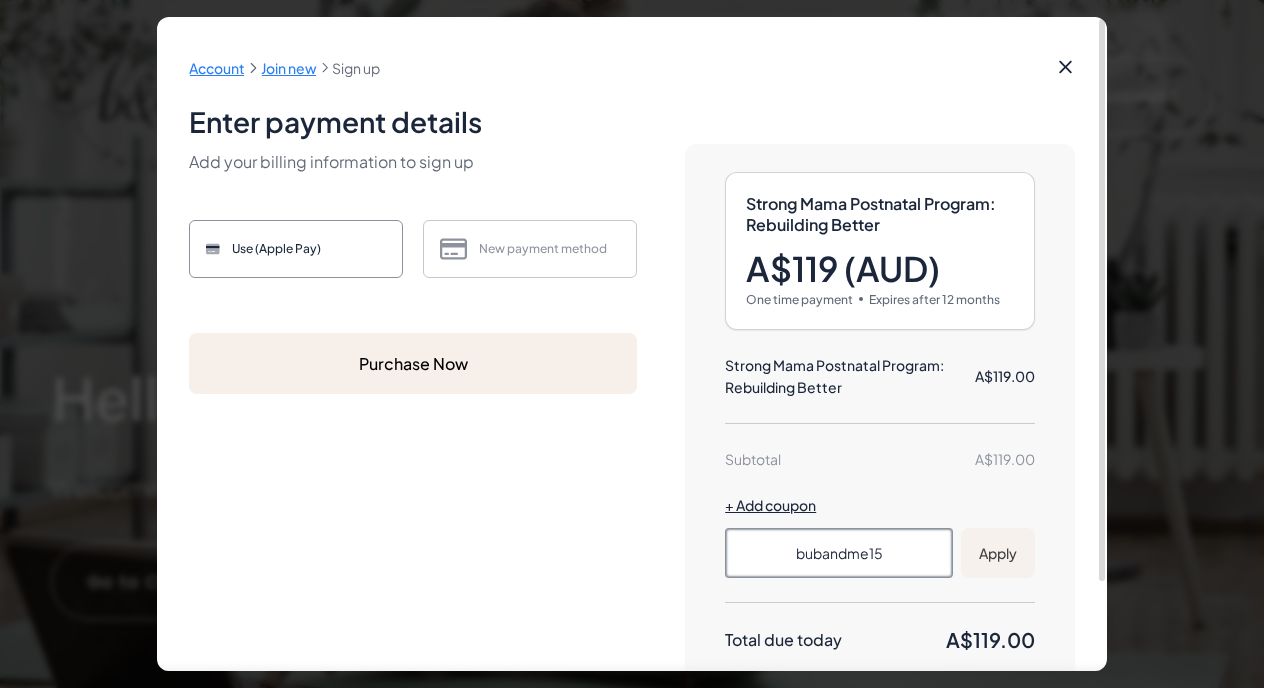 type on "bubandme15" 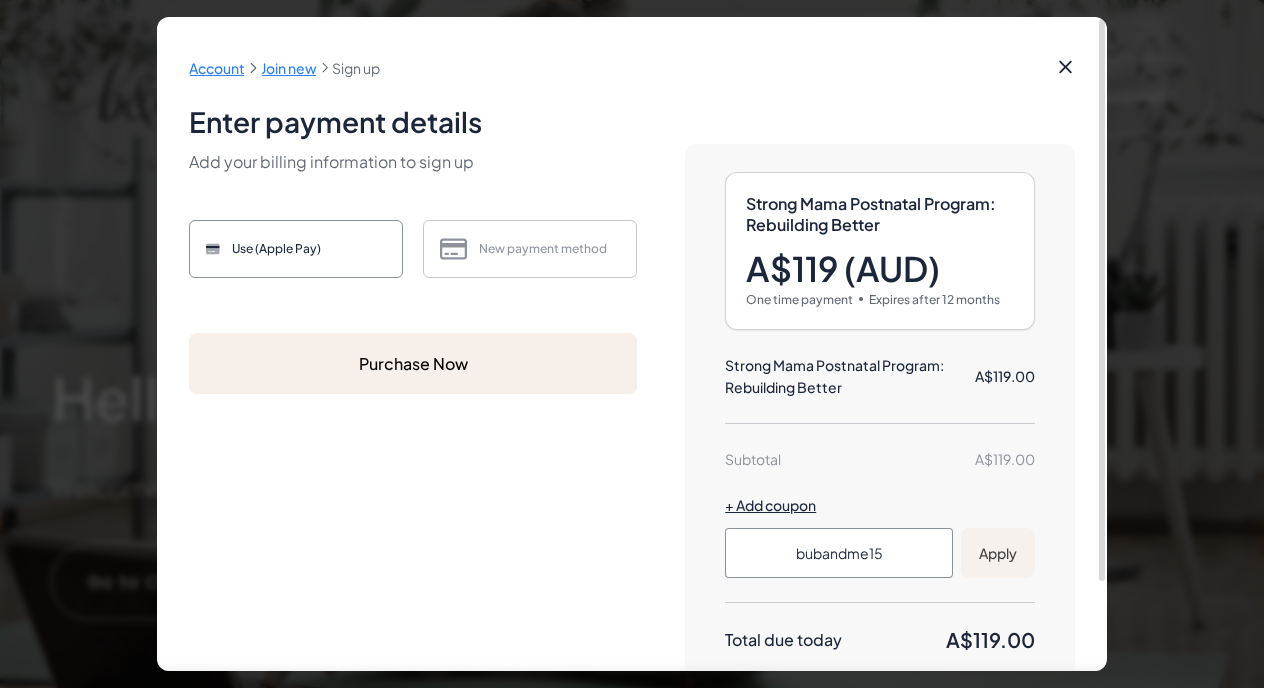 click on "Apply" 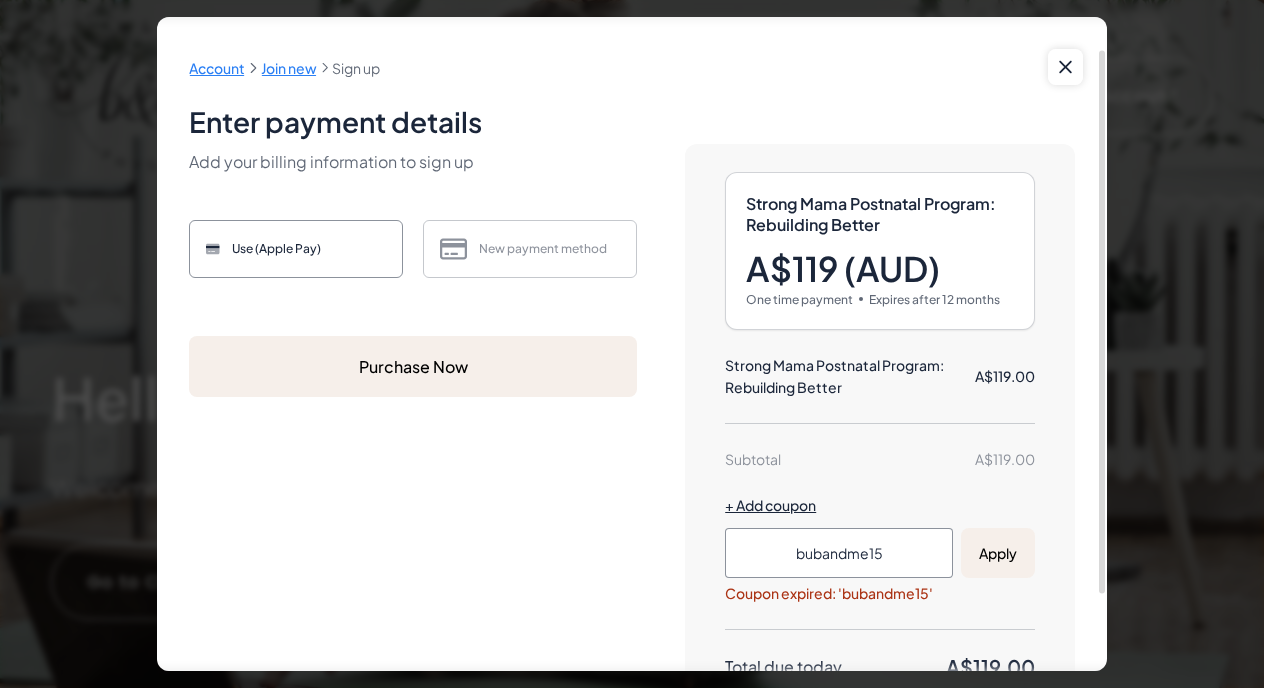 scroll, scrollTop: 77, scrollLeft: 0, axis: vertical 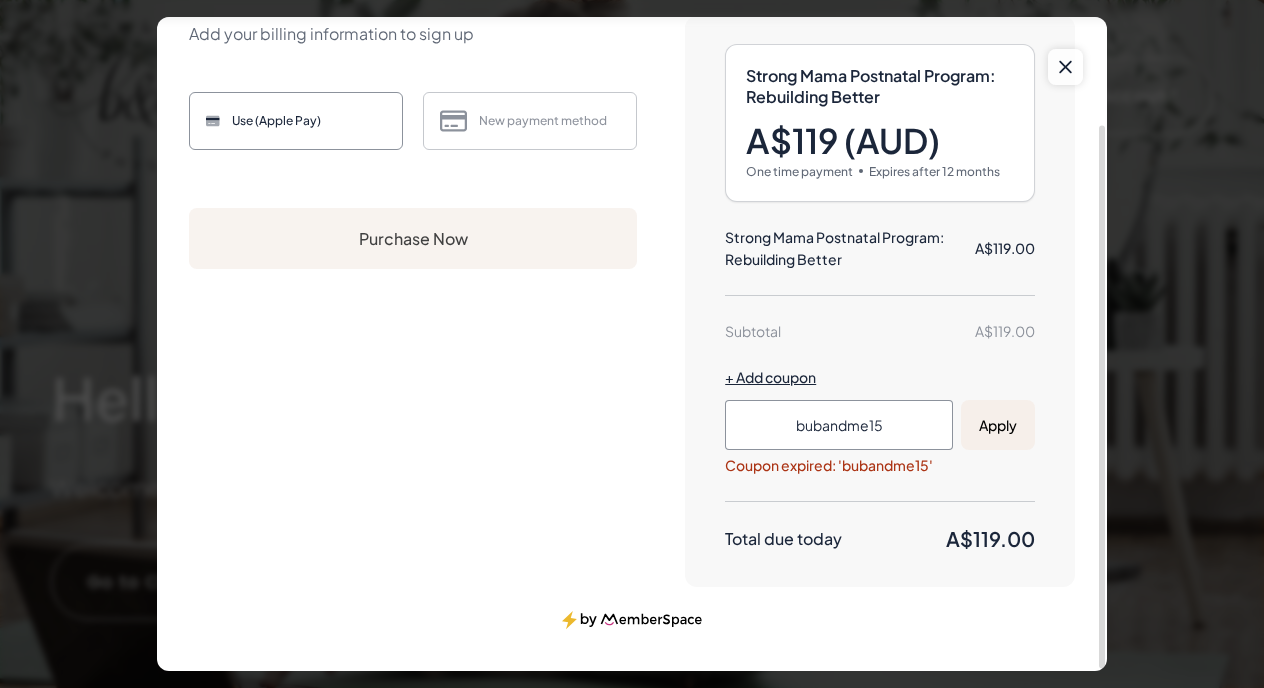 click on "Purchase Now" 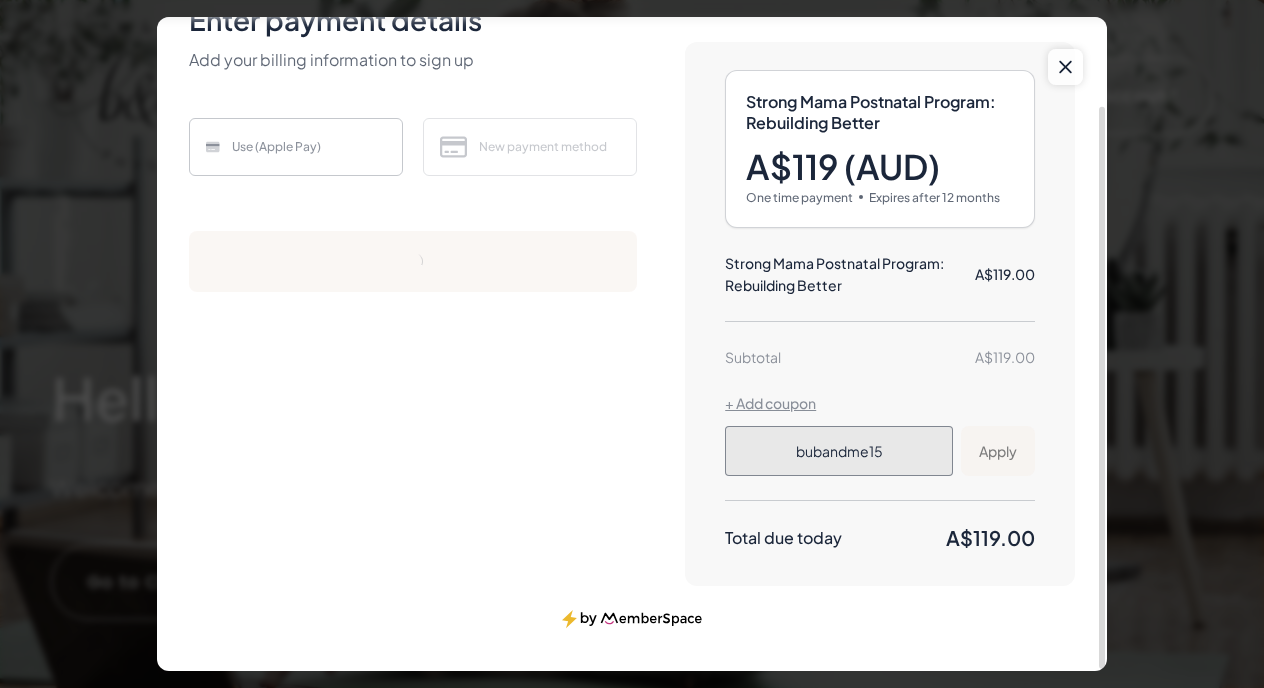 scroll, scrollTop: 0, scrollLeft: 0, axis: both 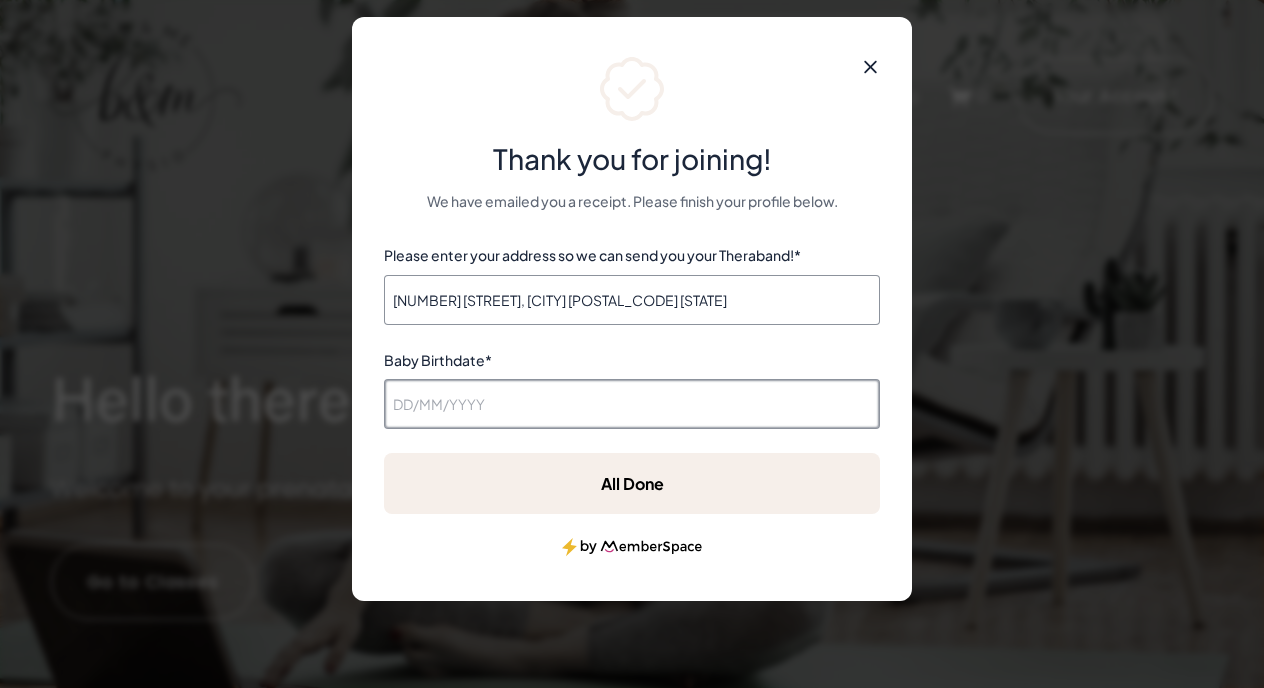 click on "Baby Birthdate *" at bounding box center (632, 404) 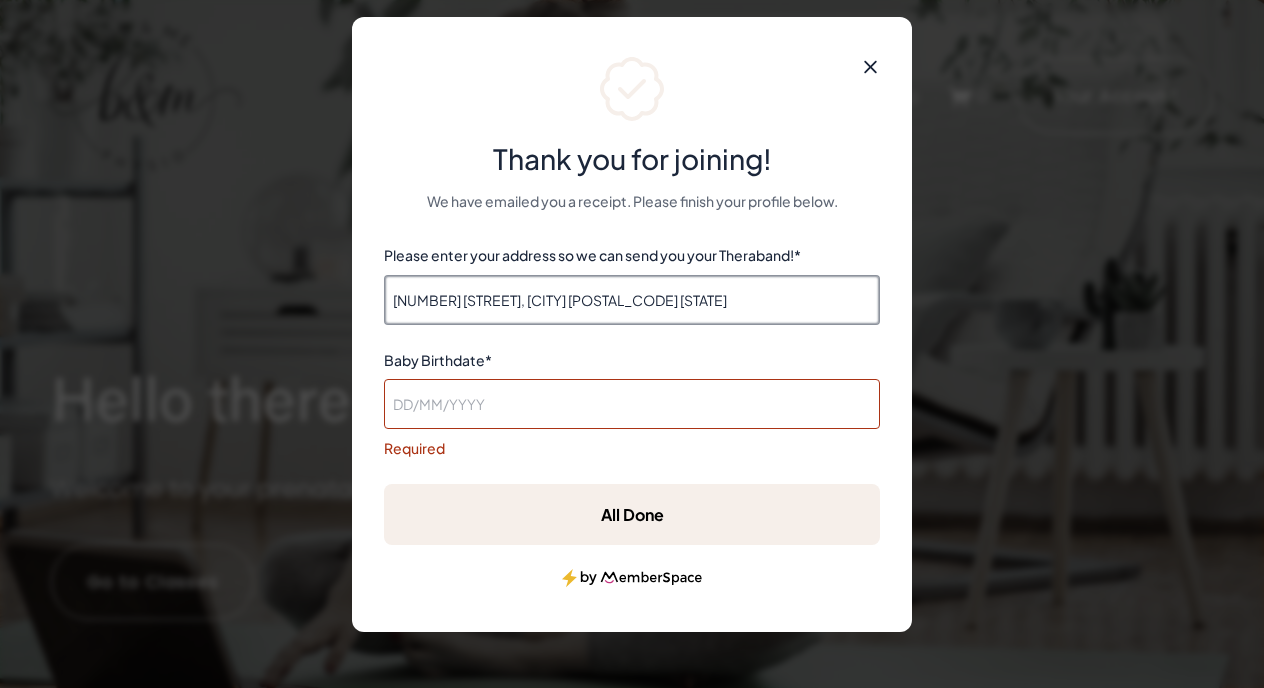 drag, startPoint x: 679, startPoint y: 305, endPoint x: 362, endPoint y: 301, distance: 317.02524 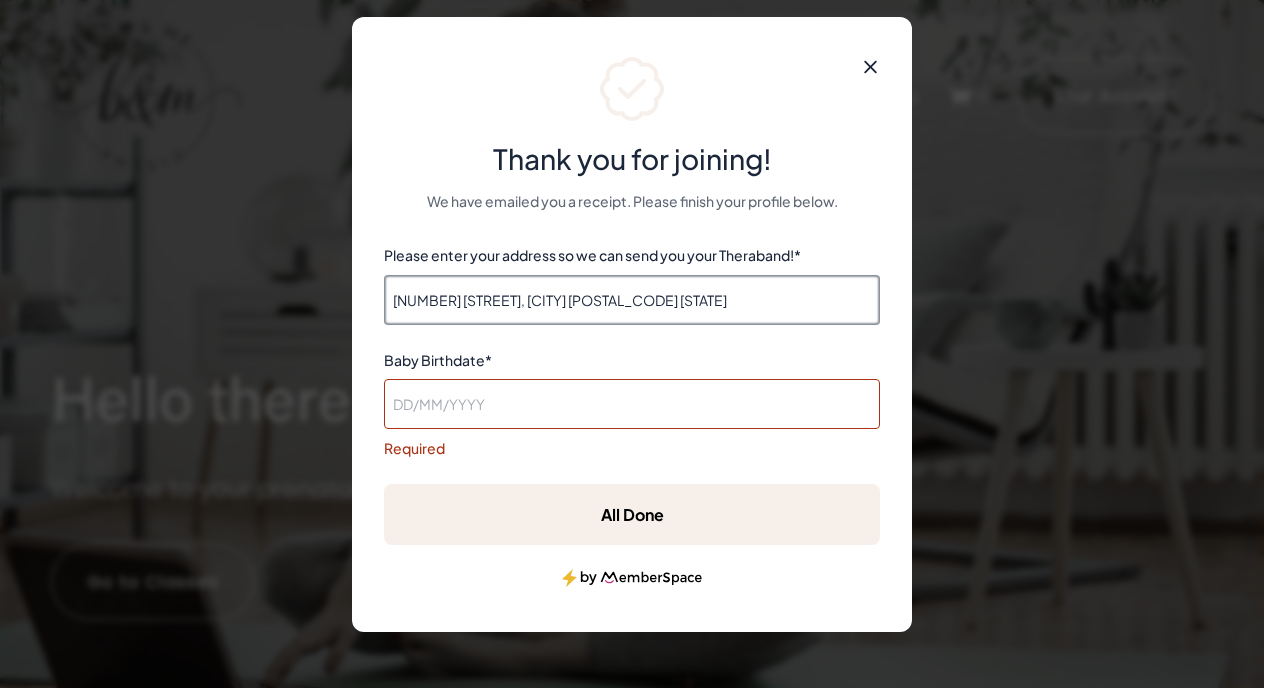click on "Thank you for joining! We have emailed you a receipt. Please finish your profile below. Please enter your address so we can send you your Theraband! * 57/20 Federal Highway, Watson ACT 2602 Baby Birthdate * Required All Done" 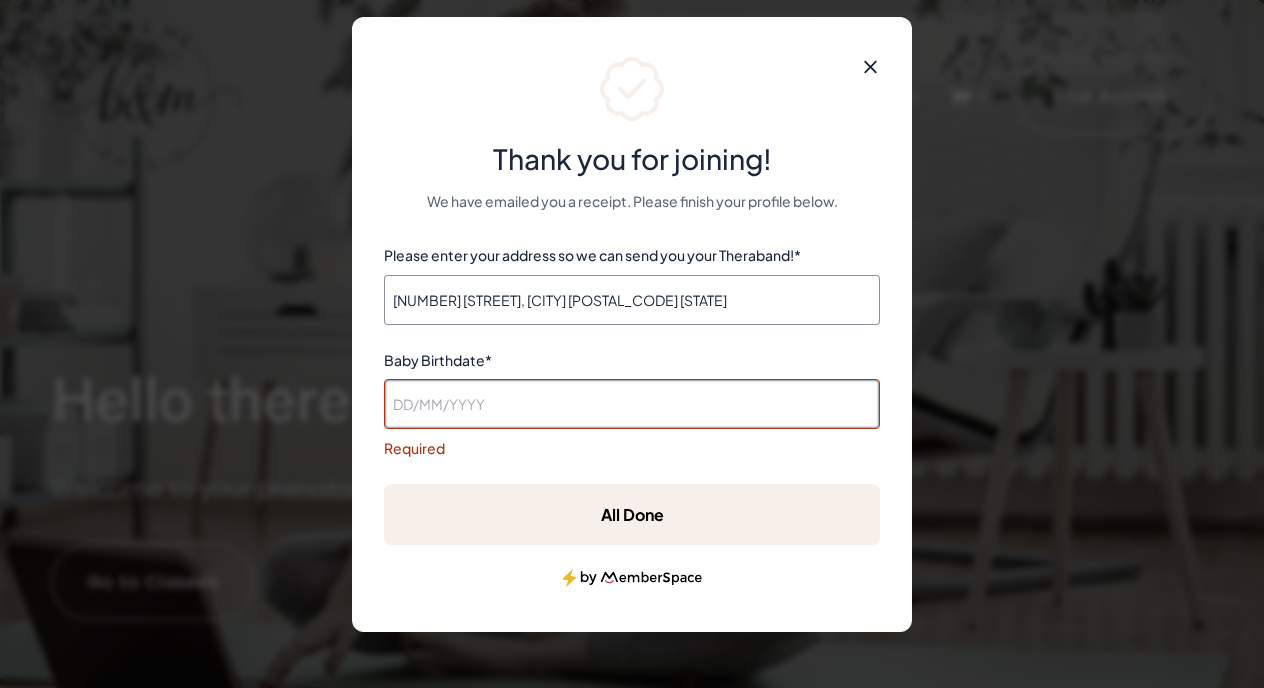 click on "Baby Birthdate *" at bounding box center (632, 404) 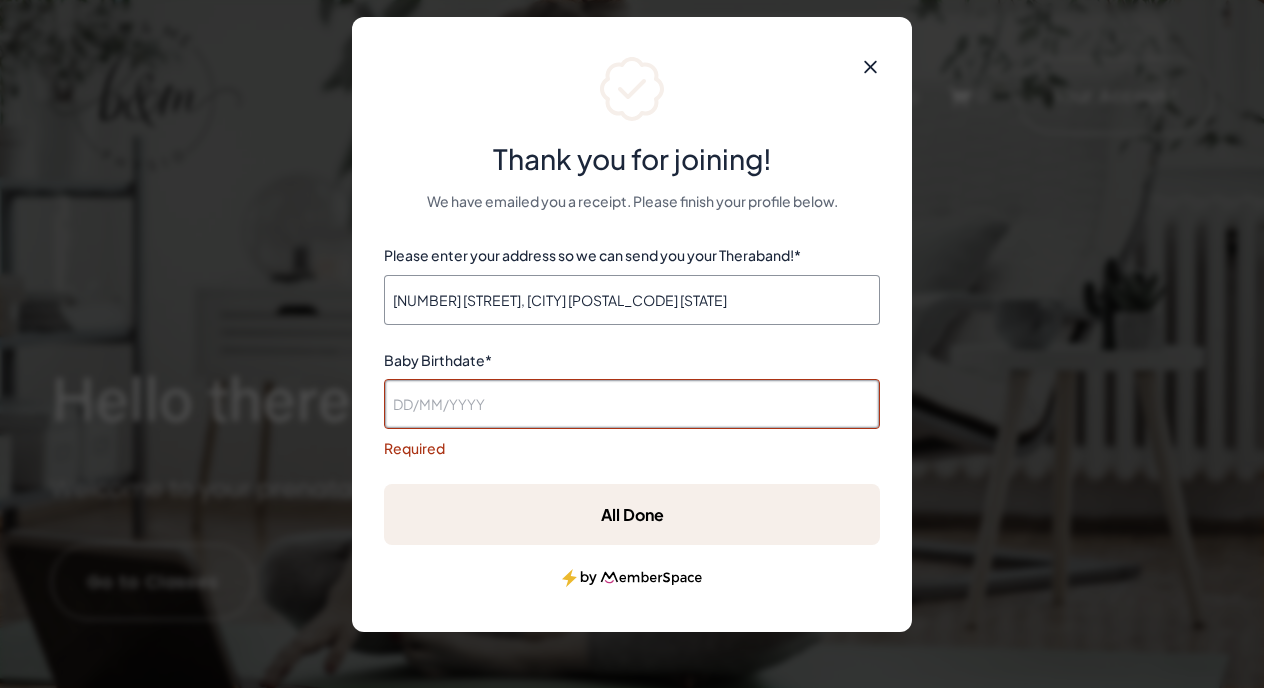 type on "2" 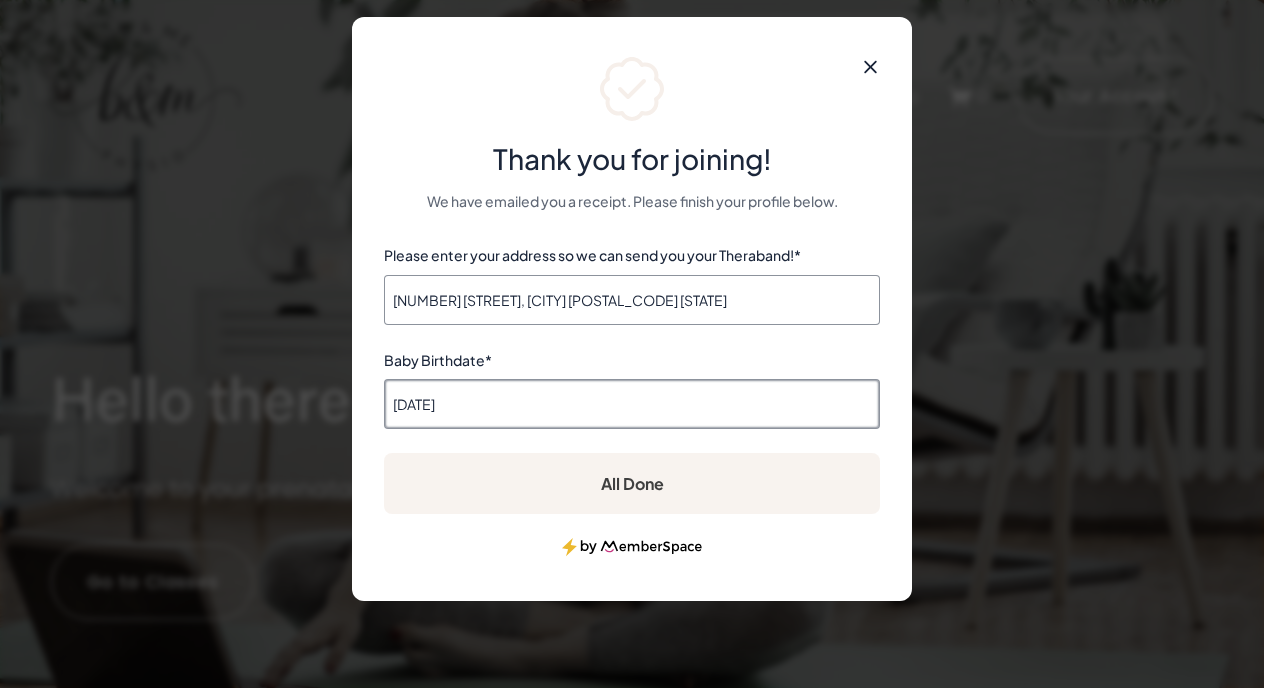 type on "08/06/2025" 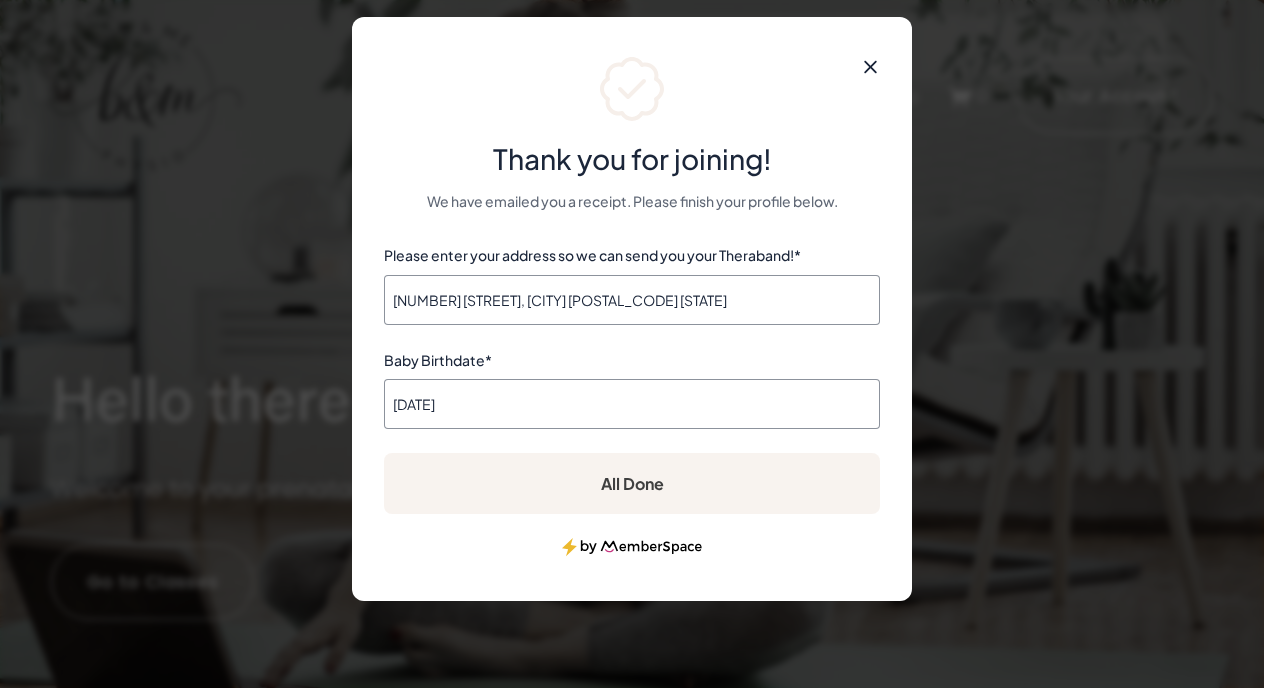 click on "All Done" 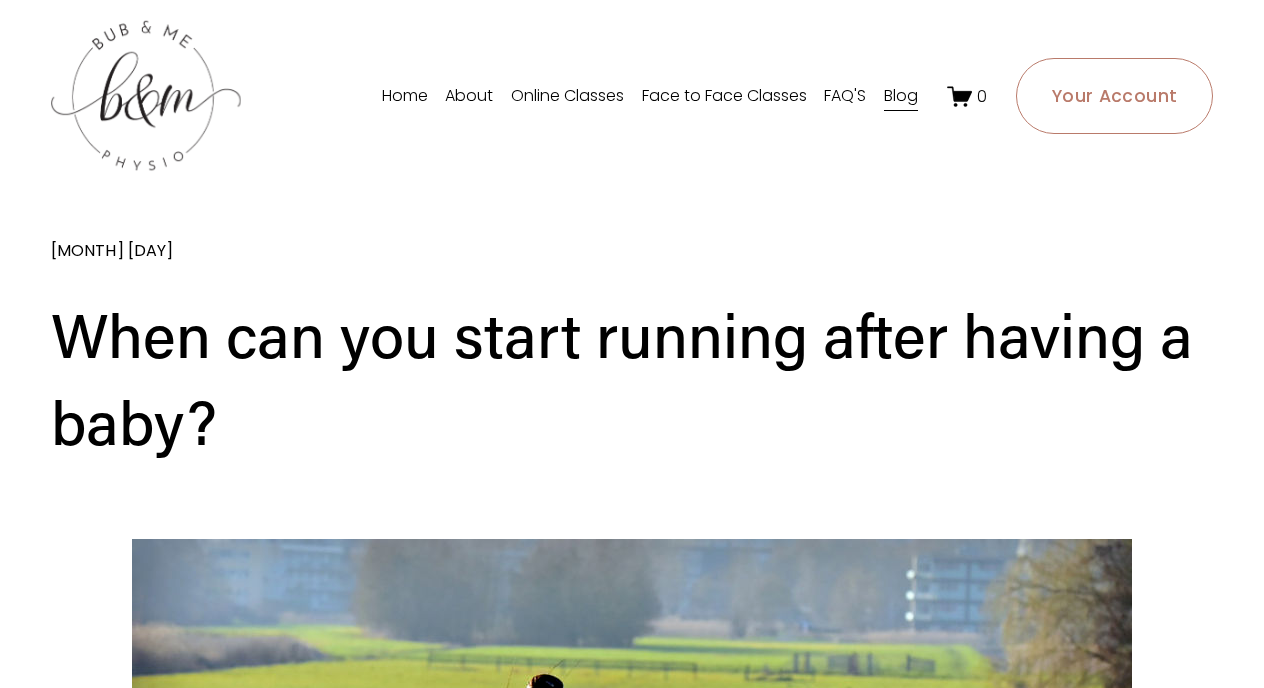 scroll, scrollTop: 0, scrollLeft: 0, axis: both 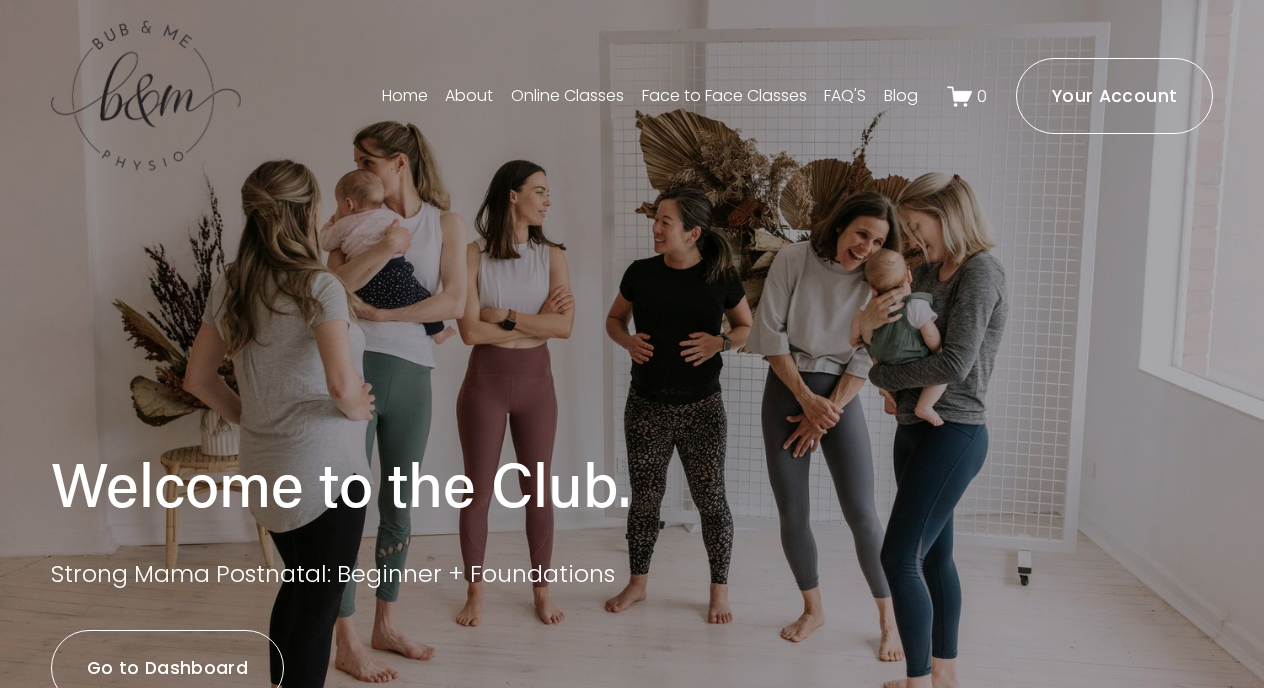 click on "Online Classes" at bounding box center [567, 96] 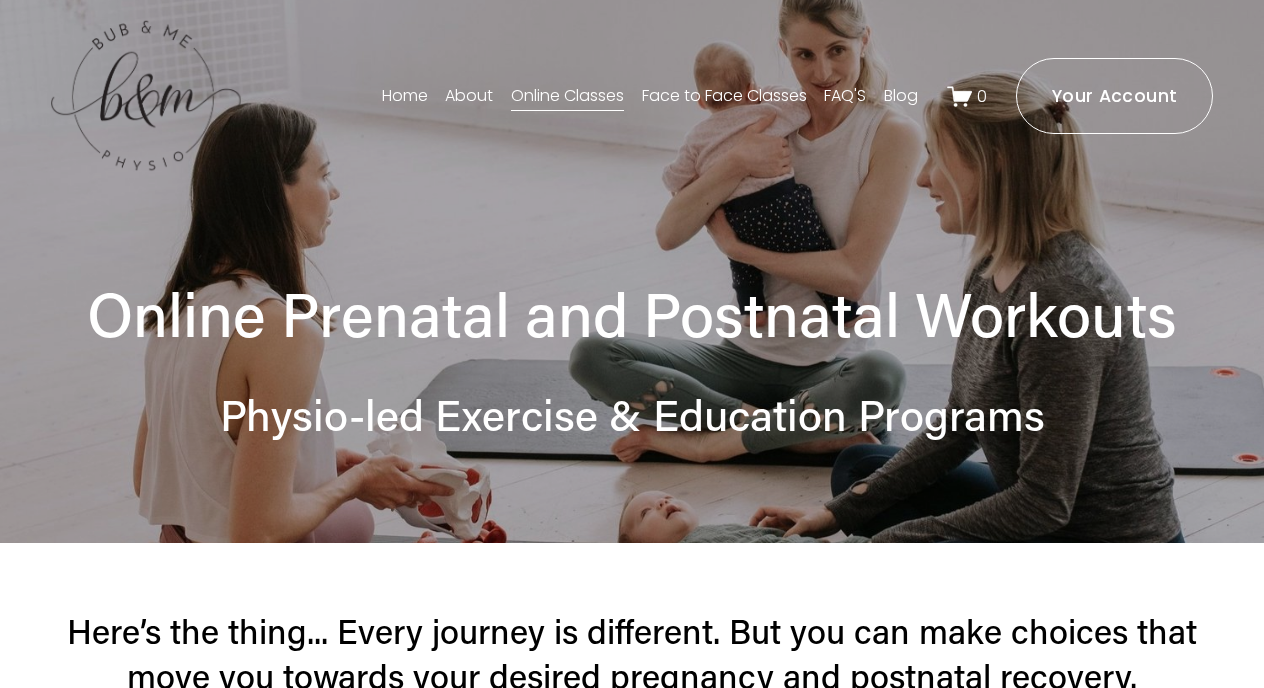 scroll, scrollTop: 0, scrollLeft: 0, axis: both 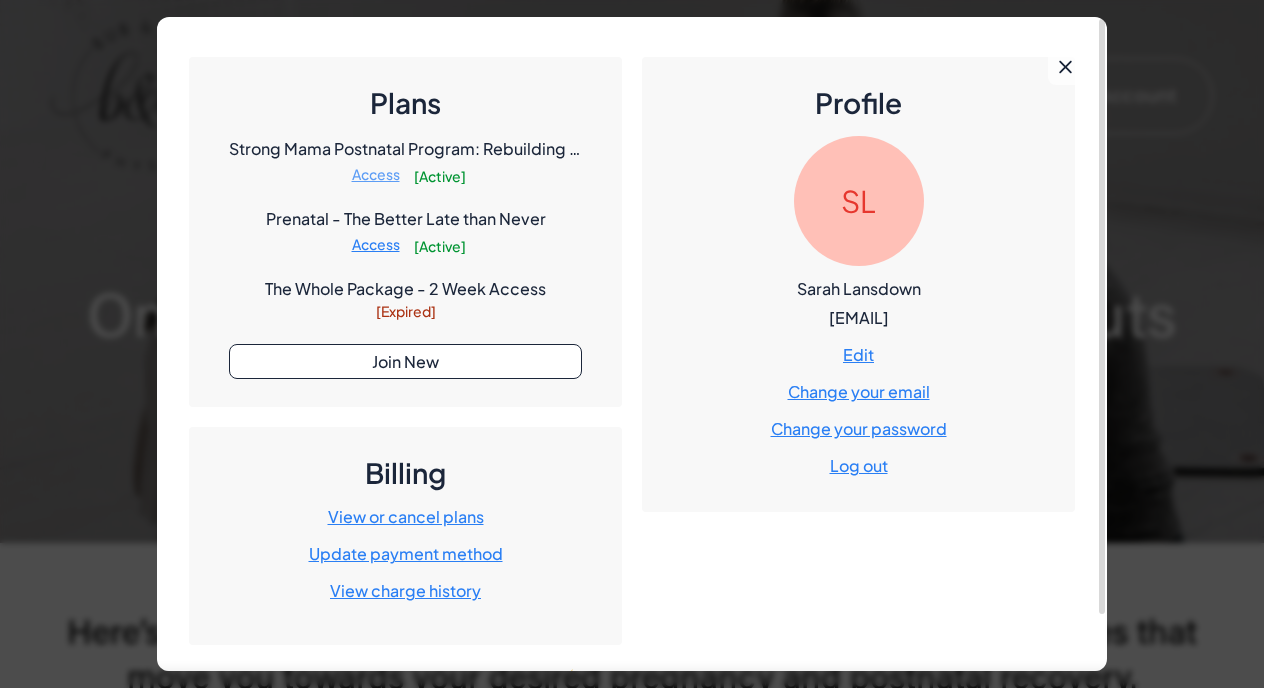 click on "Access" 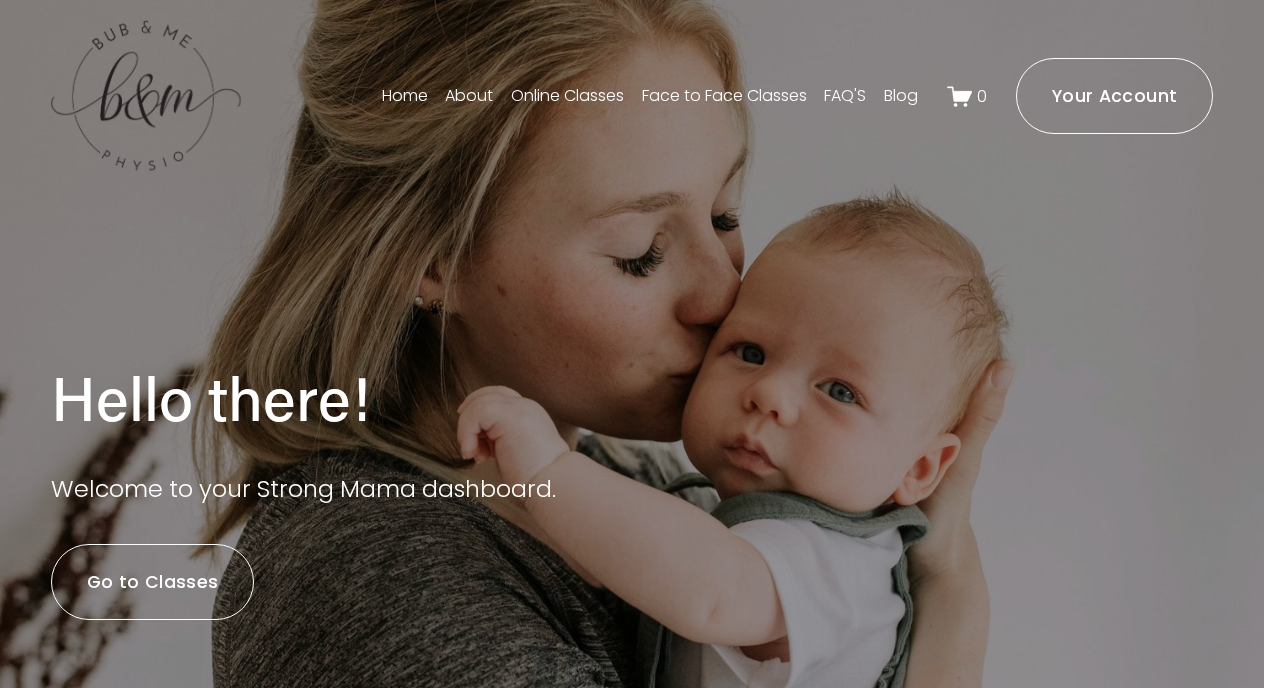 scroll, scrollTop: 0, scrollLeft: 0, axis: both 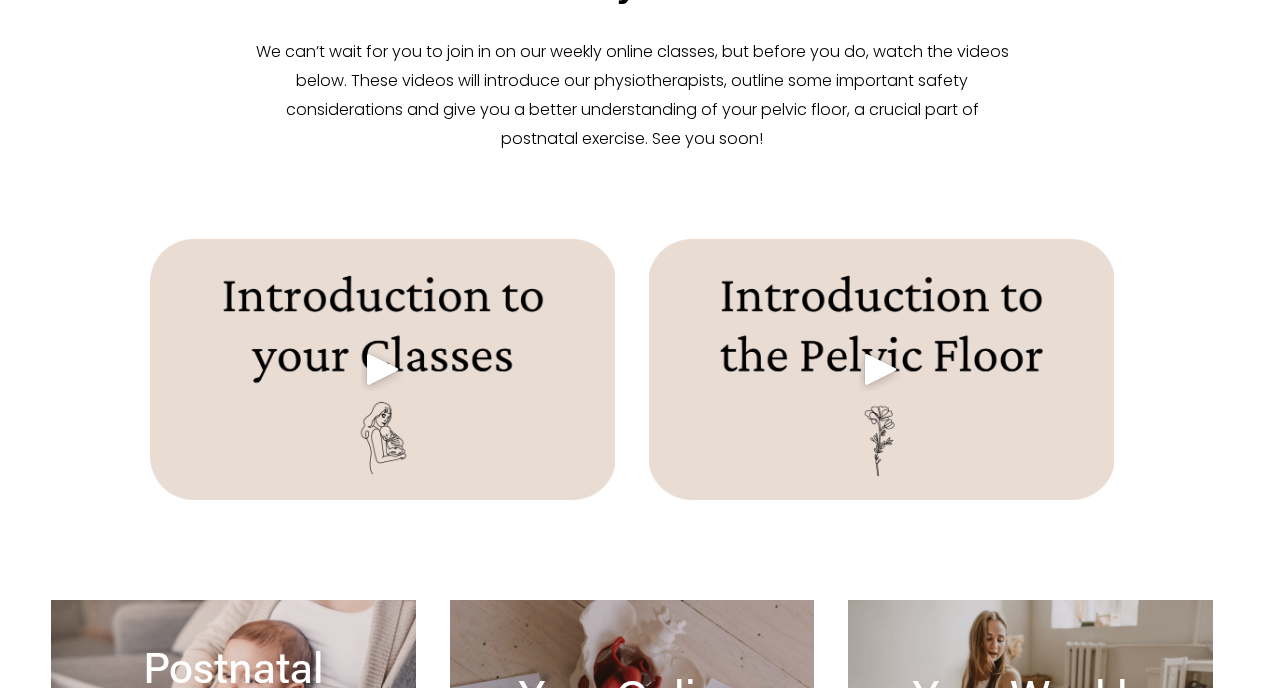 click 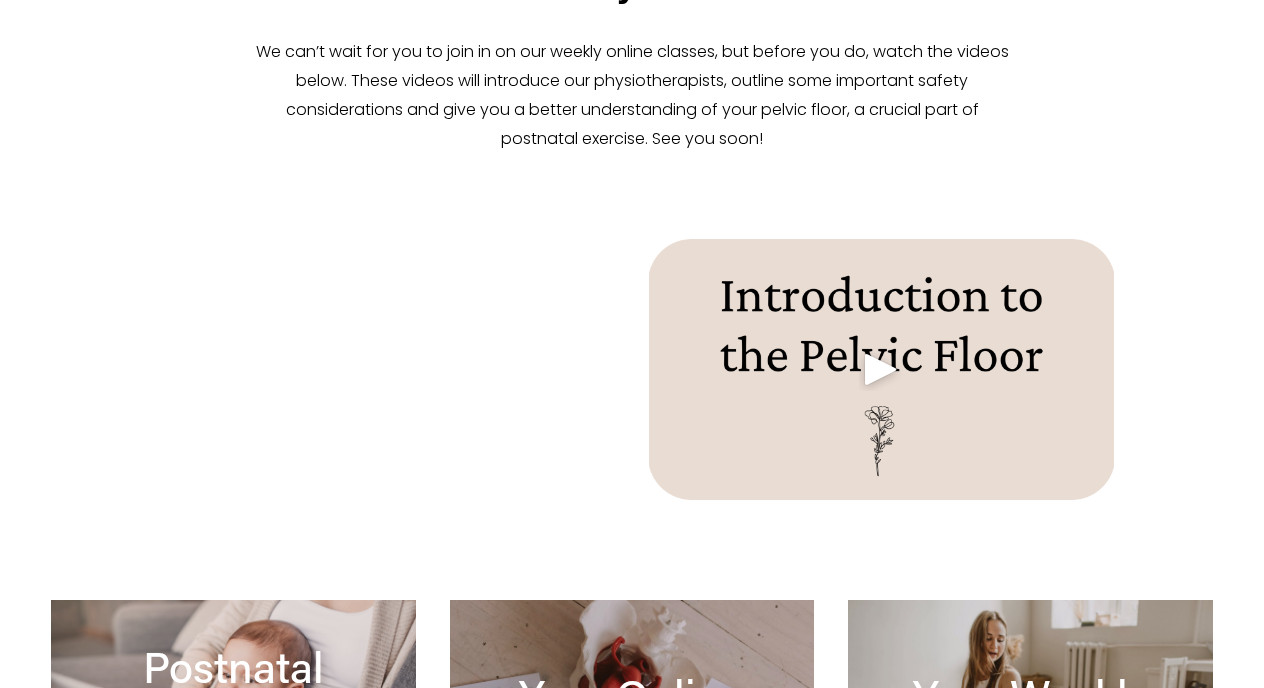 click 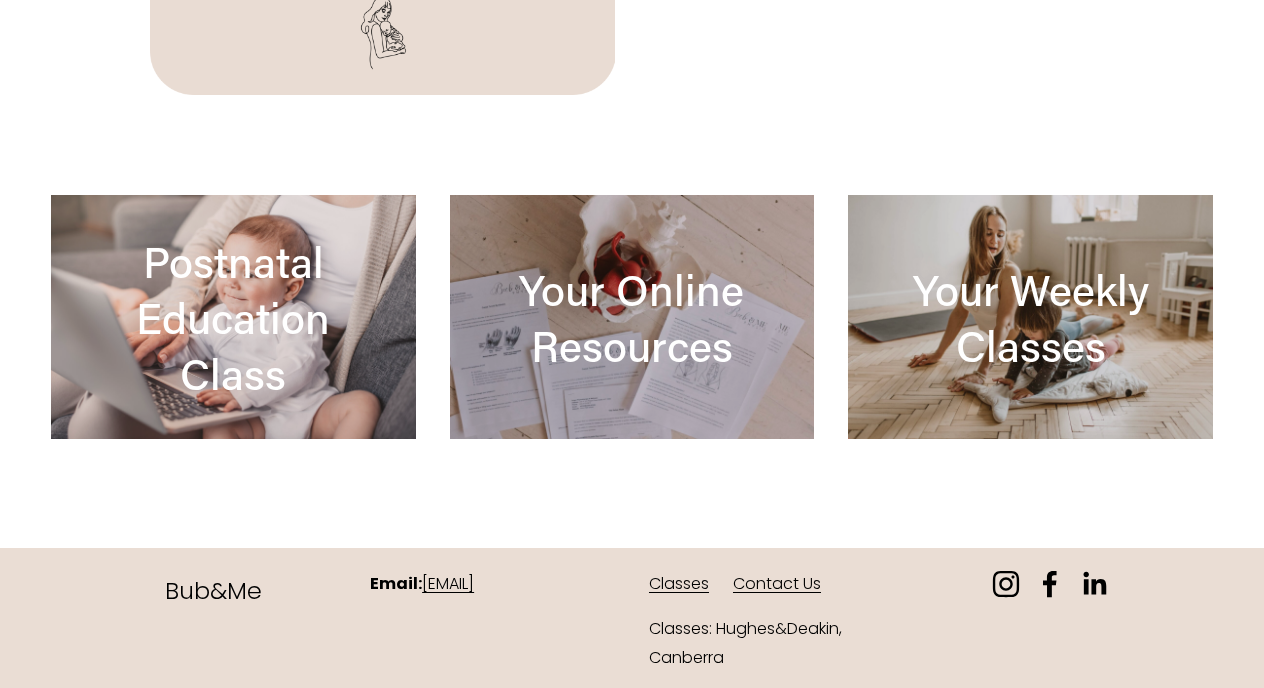 scroll, scrollTop: 1183, scrollLeft: 0, axis: vertical 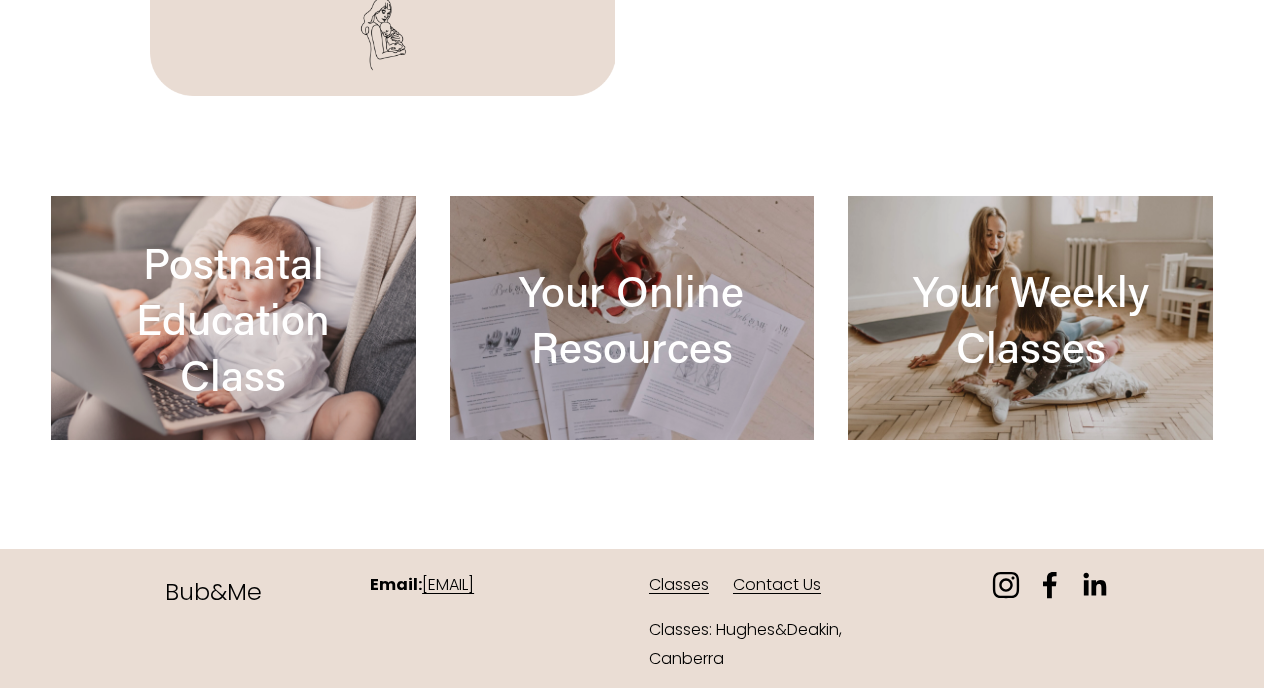 click at bounding box center [233, 317] 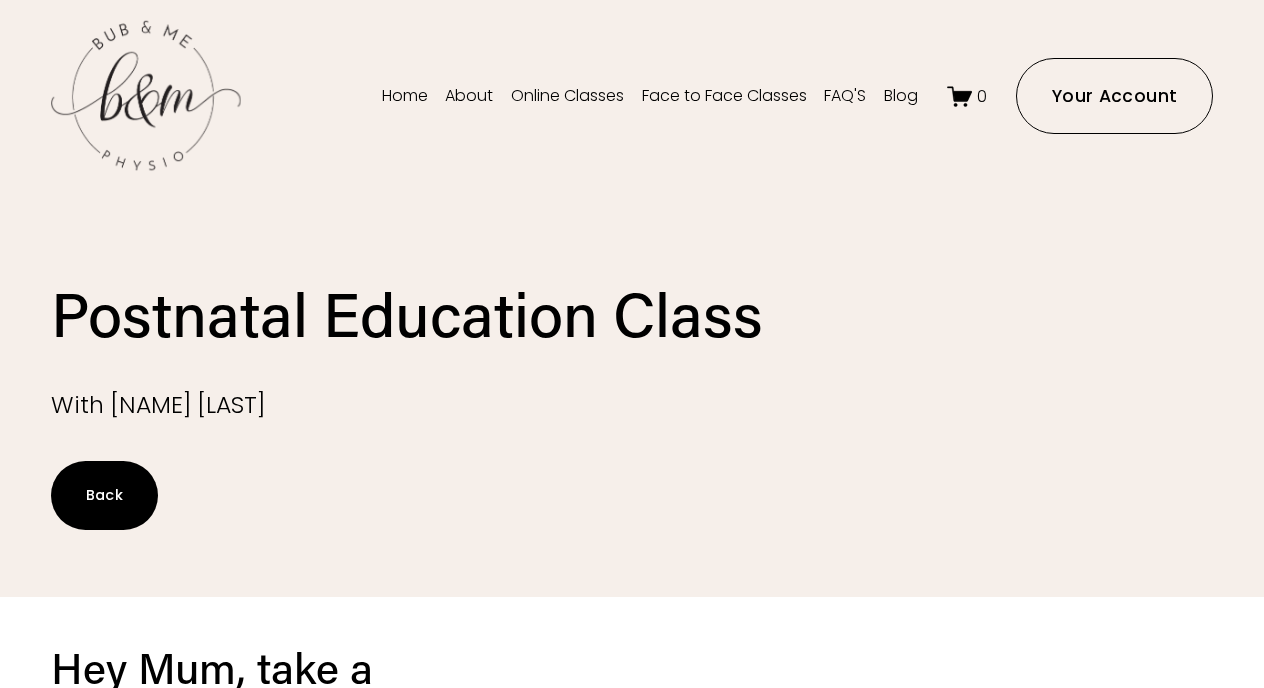 scroll, scrollTop: 0, scrollLeft: 0, axis: both 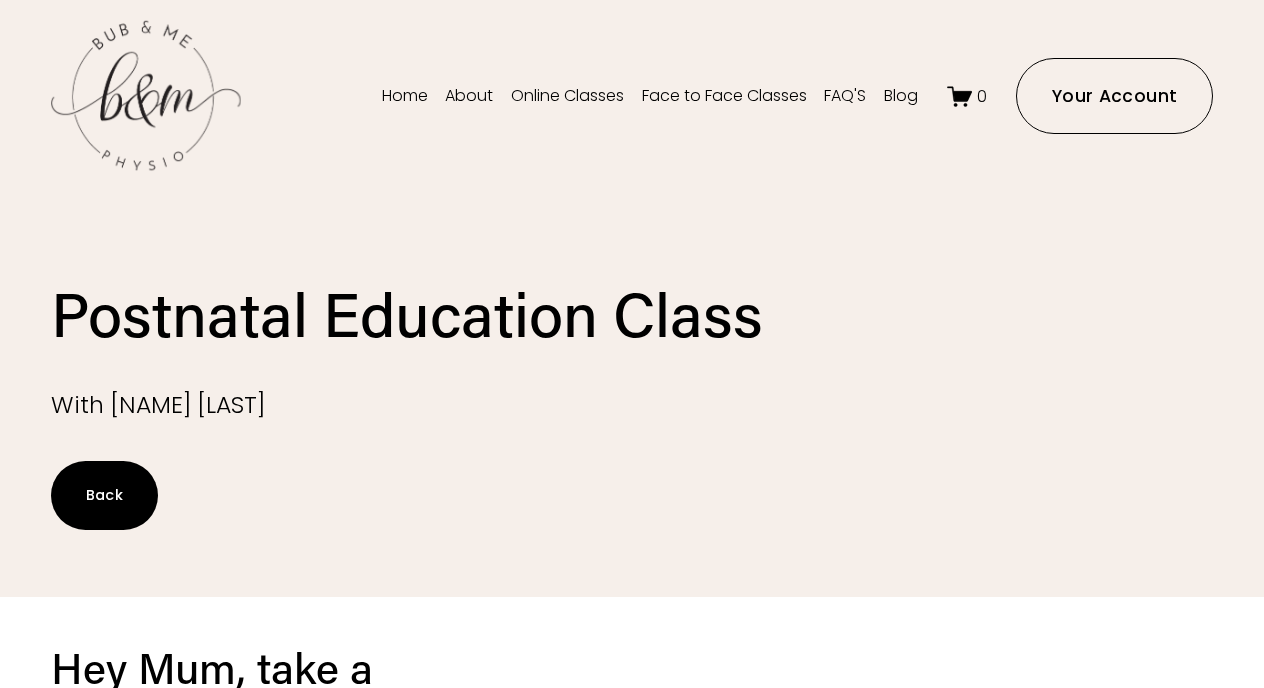 click on "Online Classes" at bounding box center (567, 96) 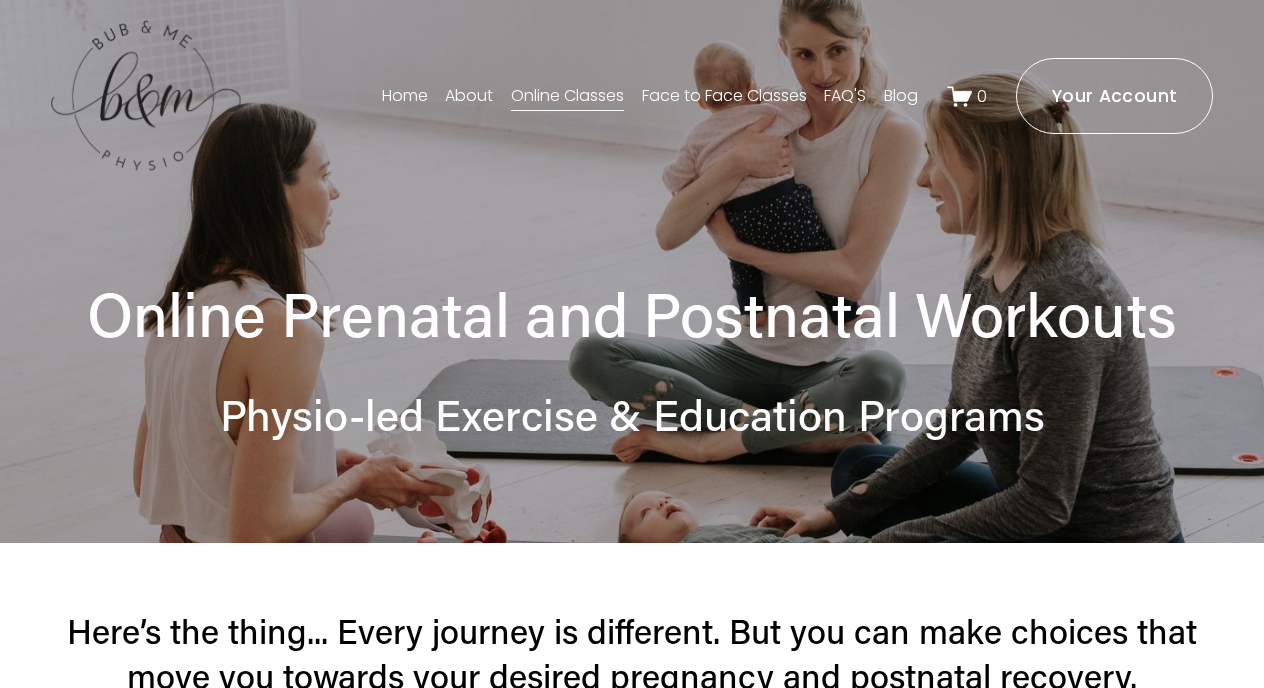 scroll, scrollTop: 0, scrollLeft: 0, axis: both 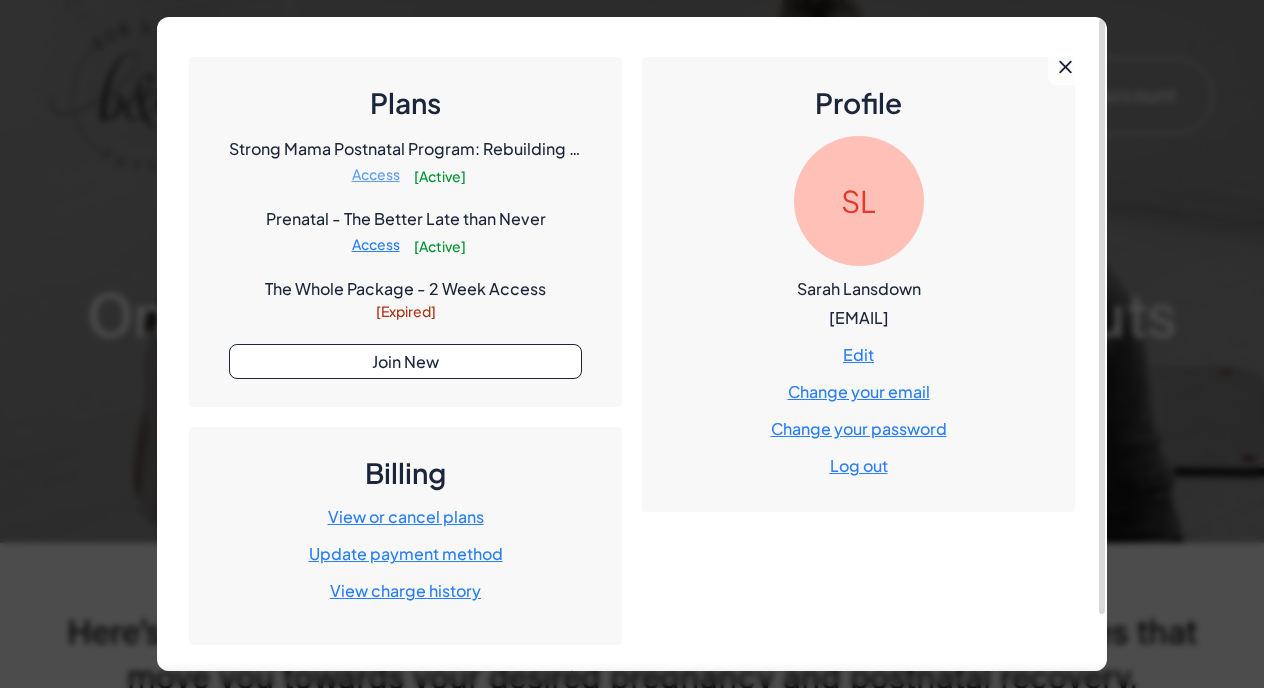 click on "Access" 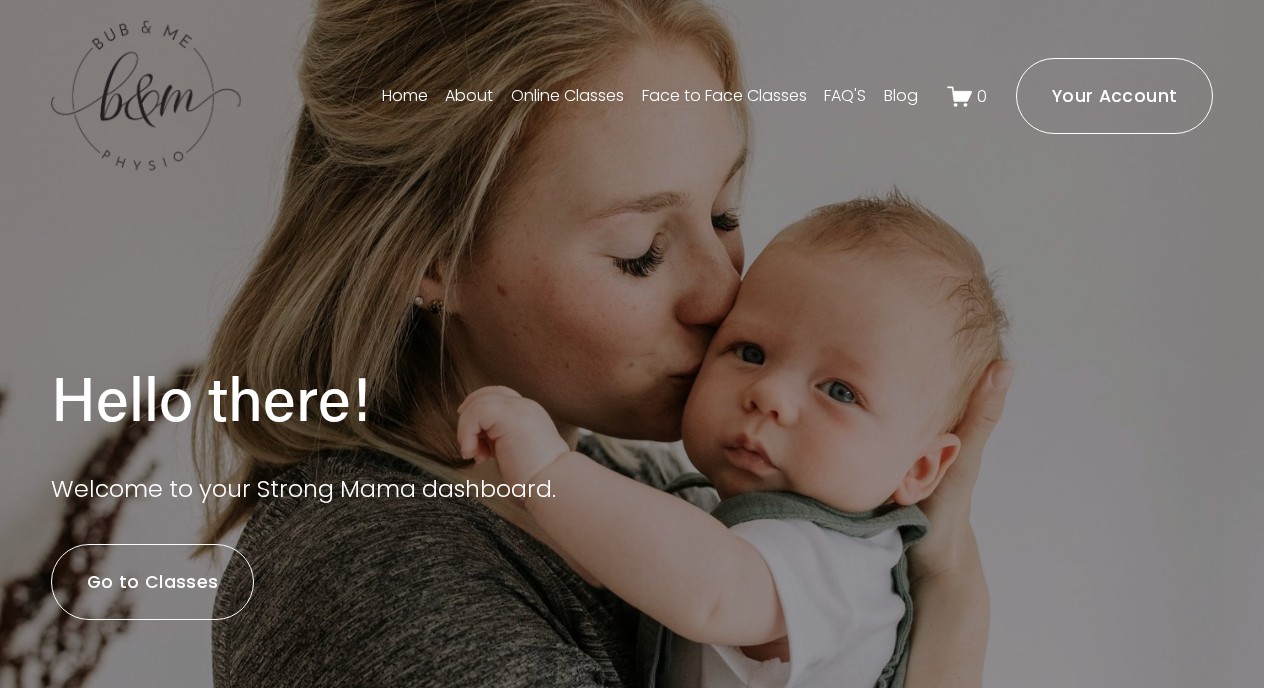 scroll, scrollTop: 0, scrollLeft: 0, axis: both 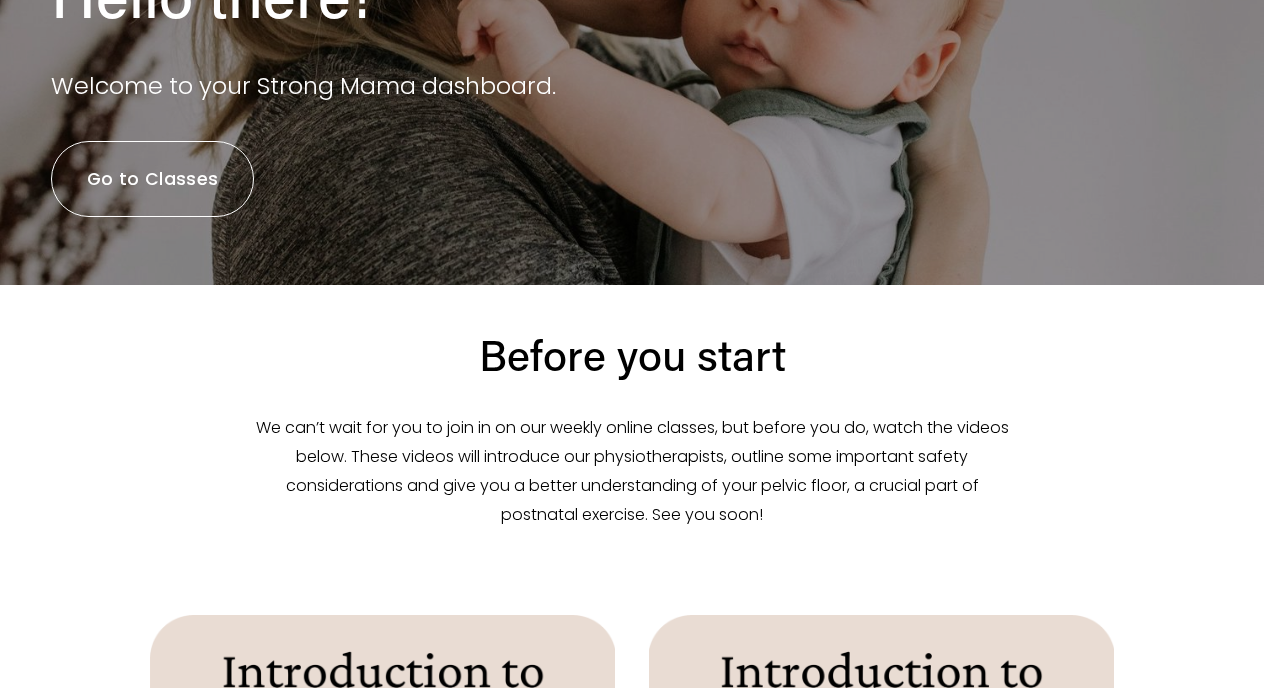 click on "Go to Classes" at bounding box center [153, 179] 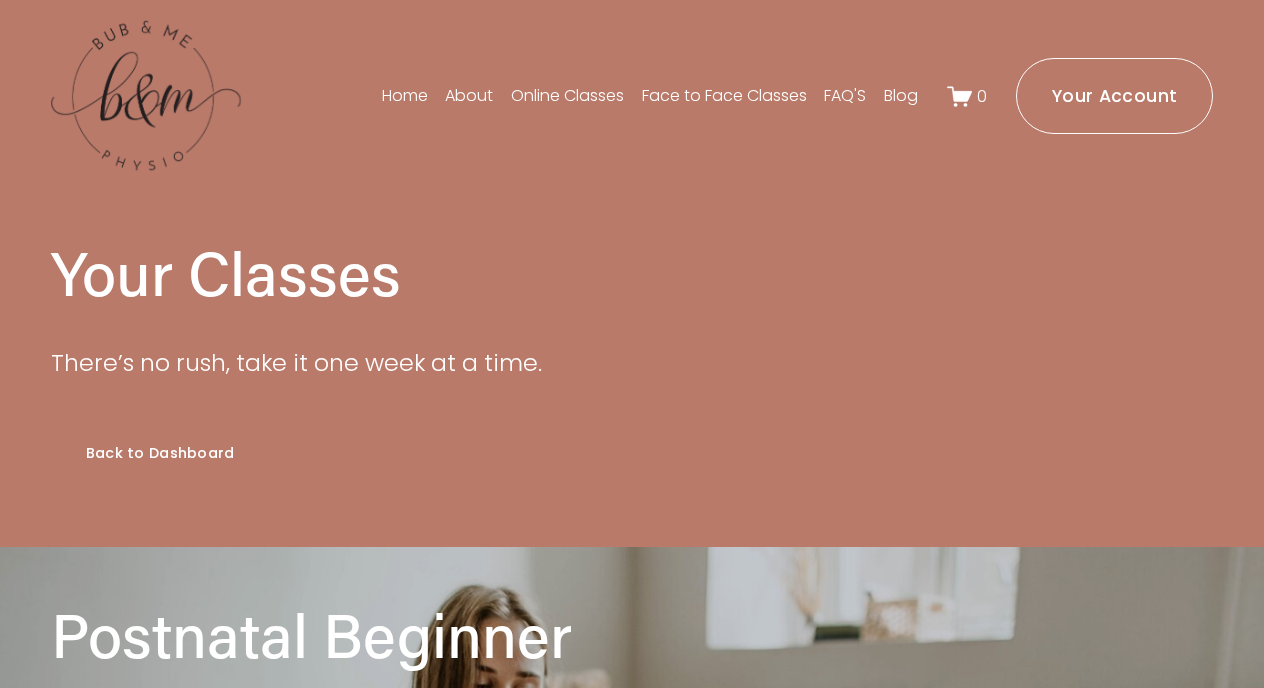 scroll, scrollTop: 0, scrollLeft: 0, axis: both 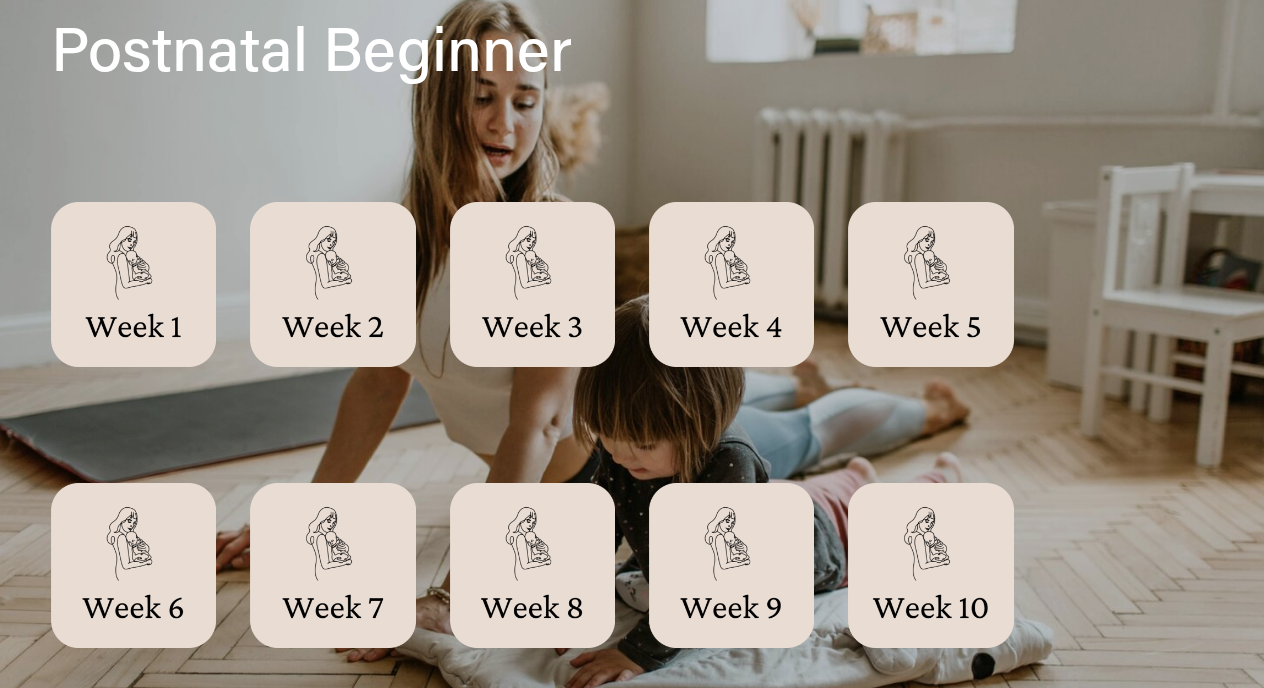 click at bounding box center (133, 284) 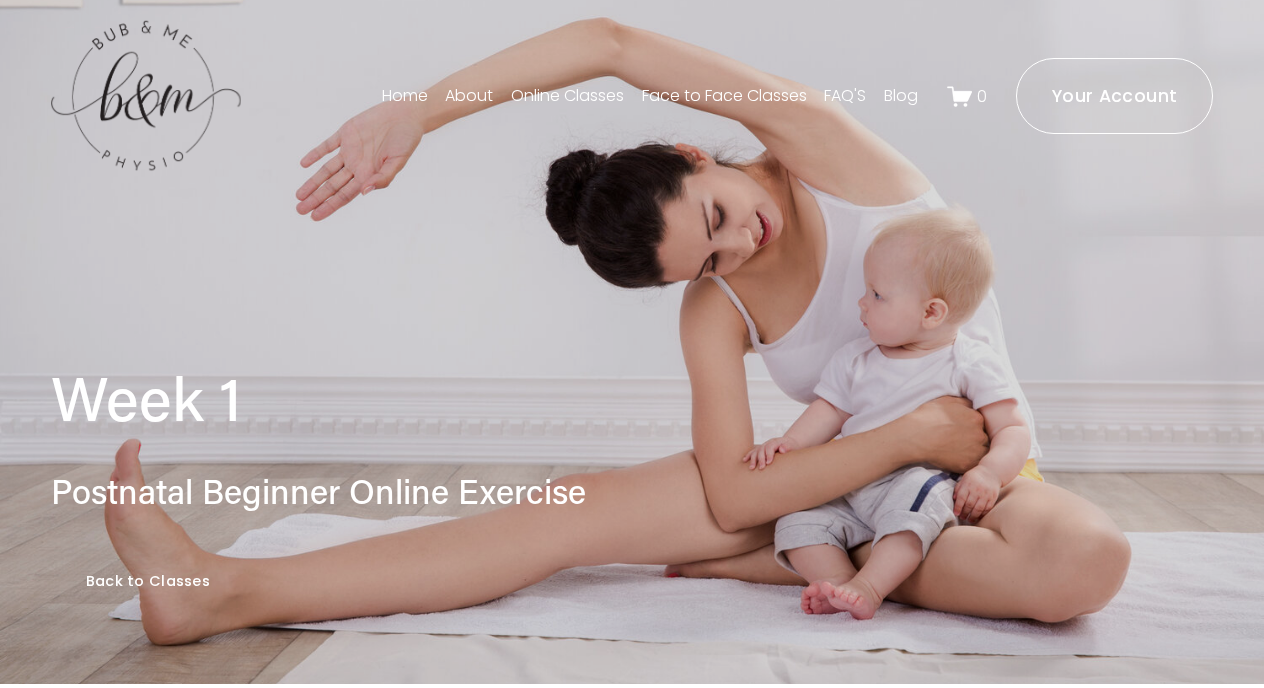 scroll, scrollTop: 0, scrollLeft: 0, axis: both 